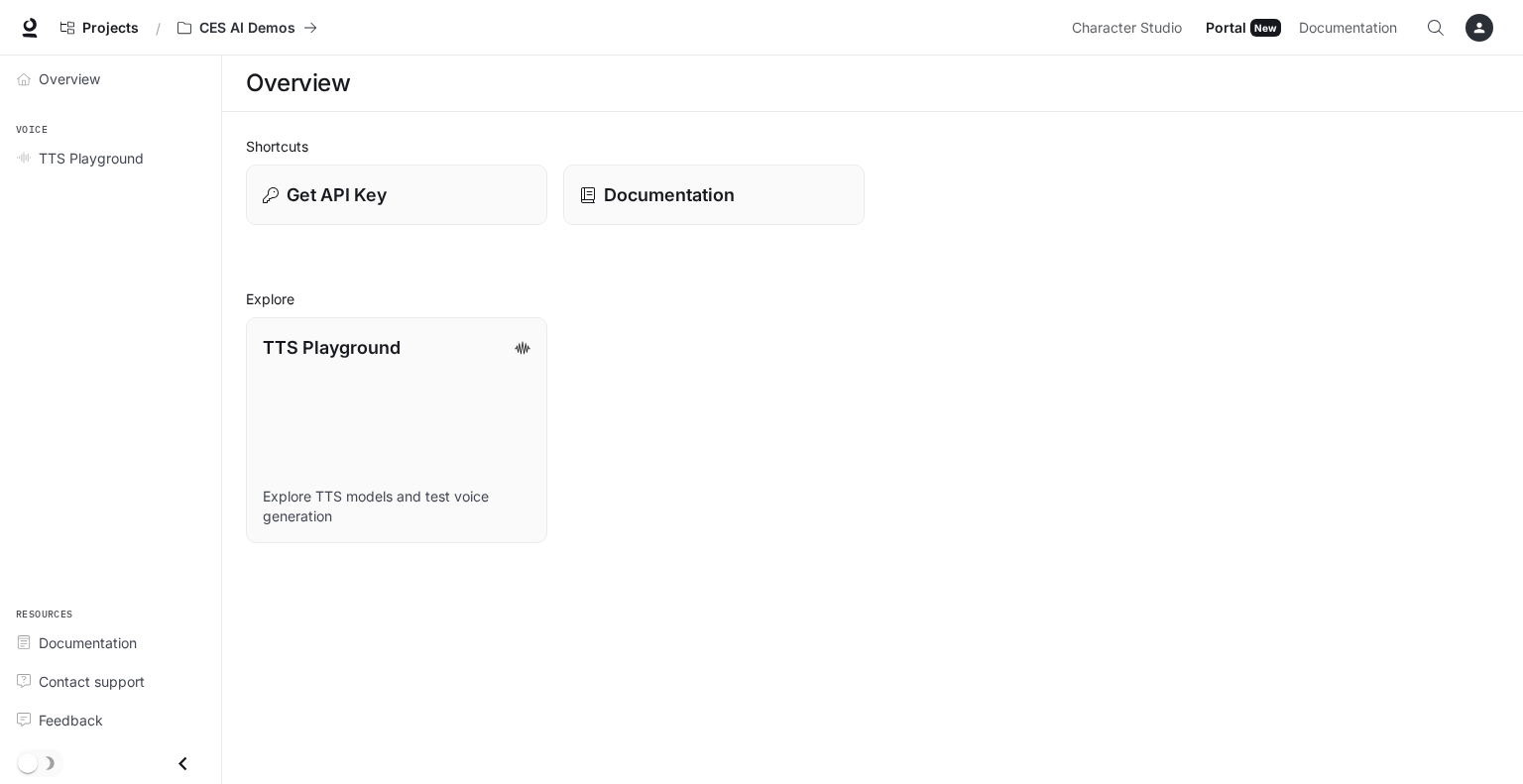 scroll, scrollTop: 0, scrollLeft: 0, axis: both 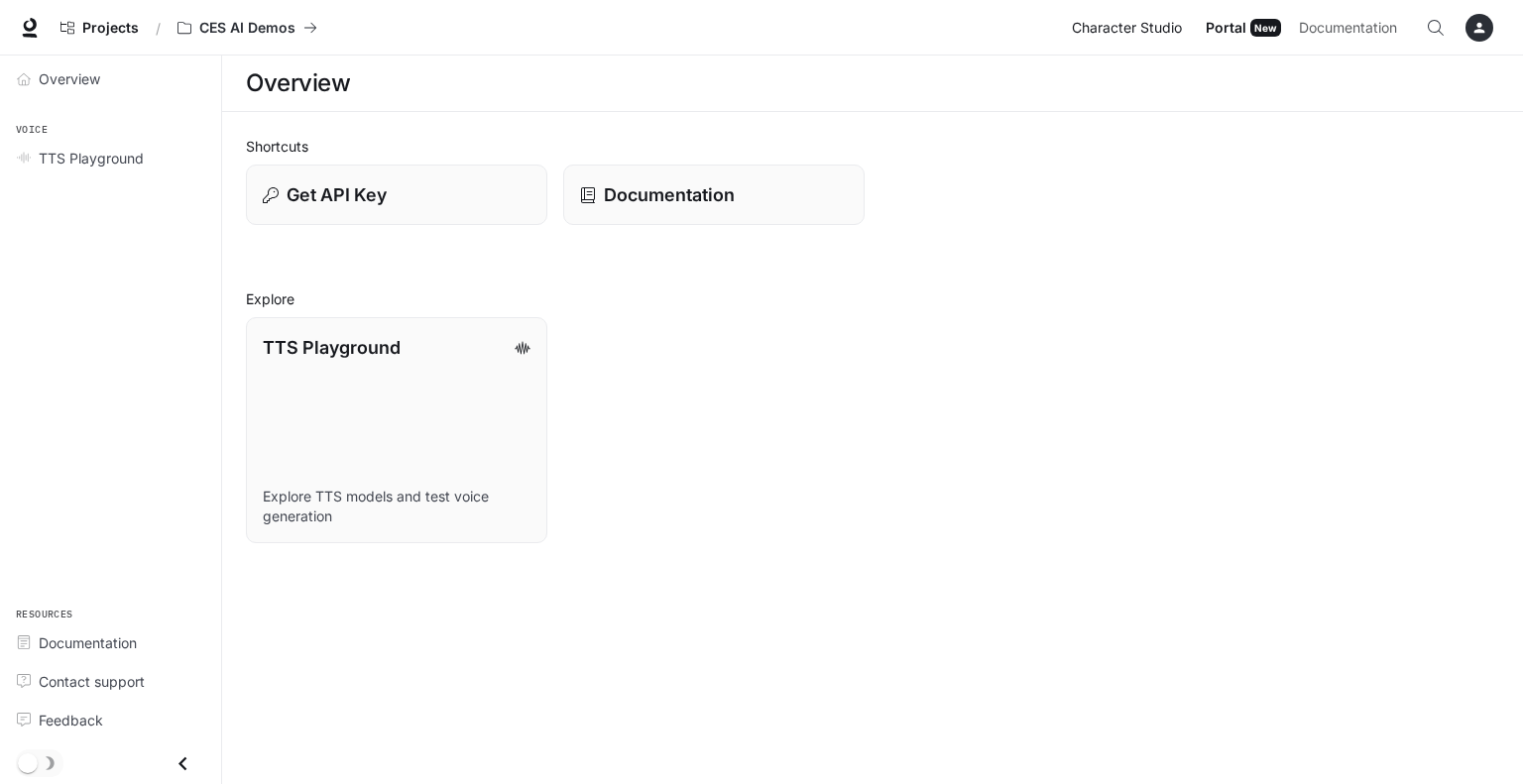 click on "Character Studio" at bounding box center (1126, 28) 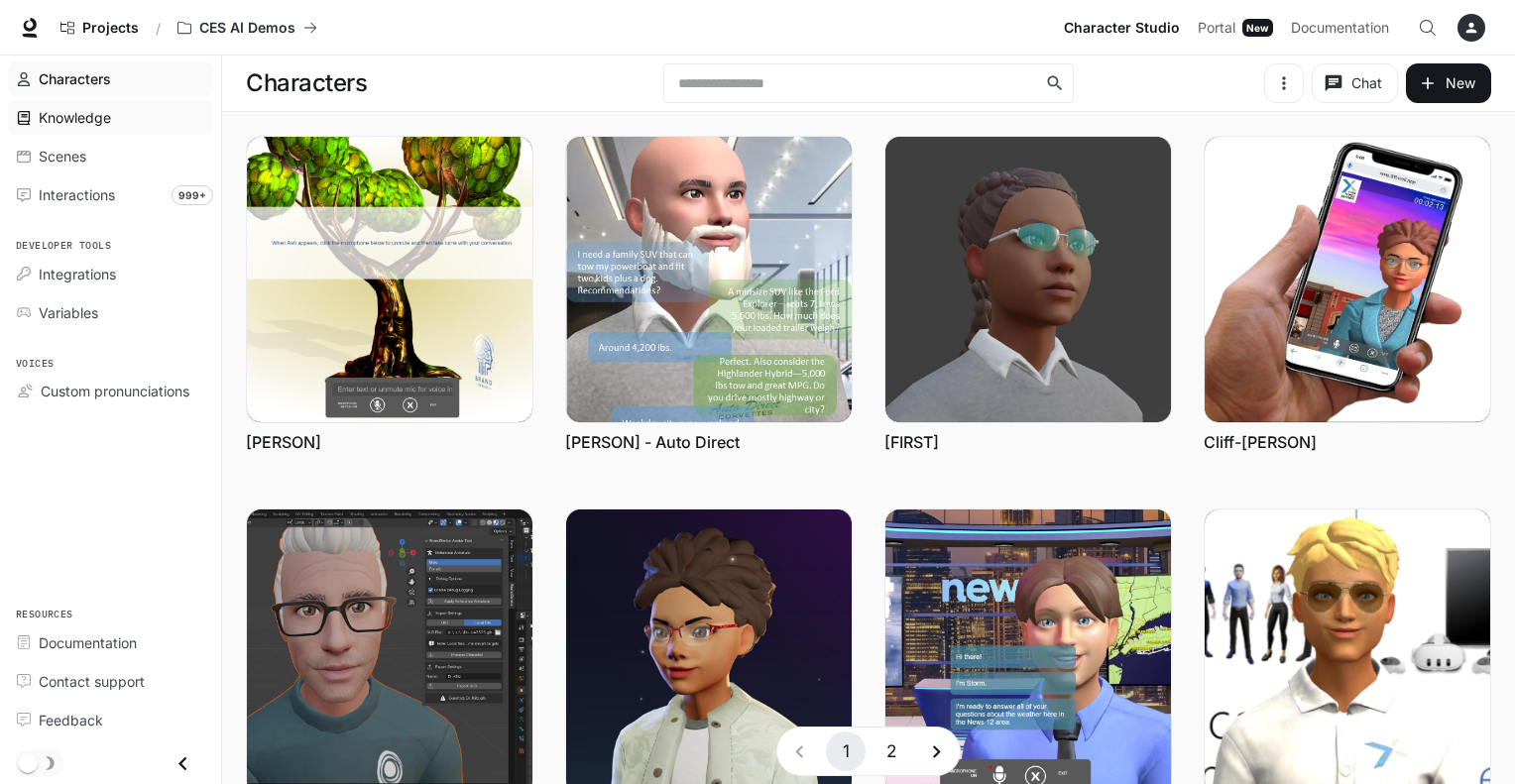 click on "Knowledge" at bounding box center (74, 117) 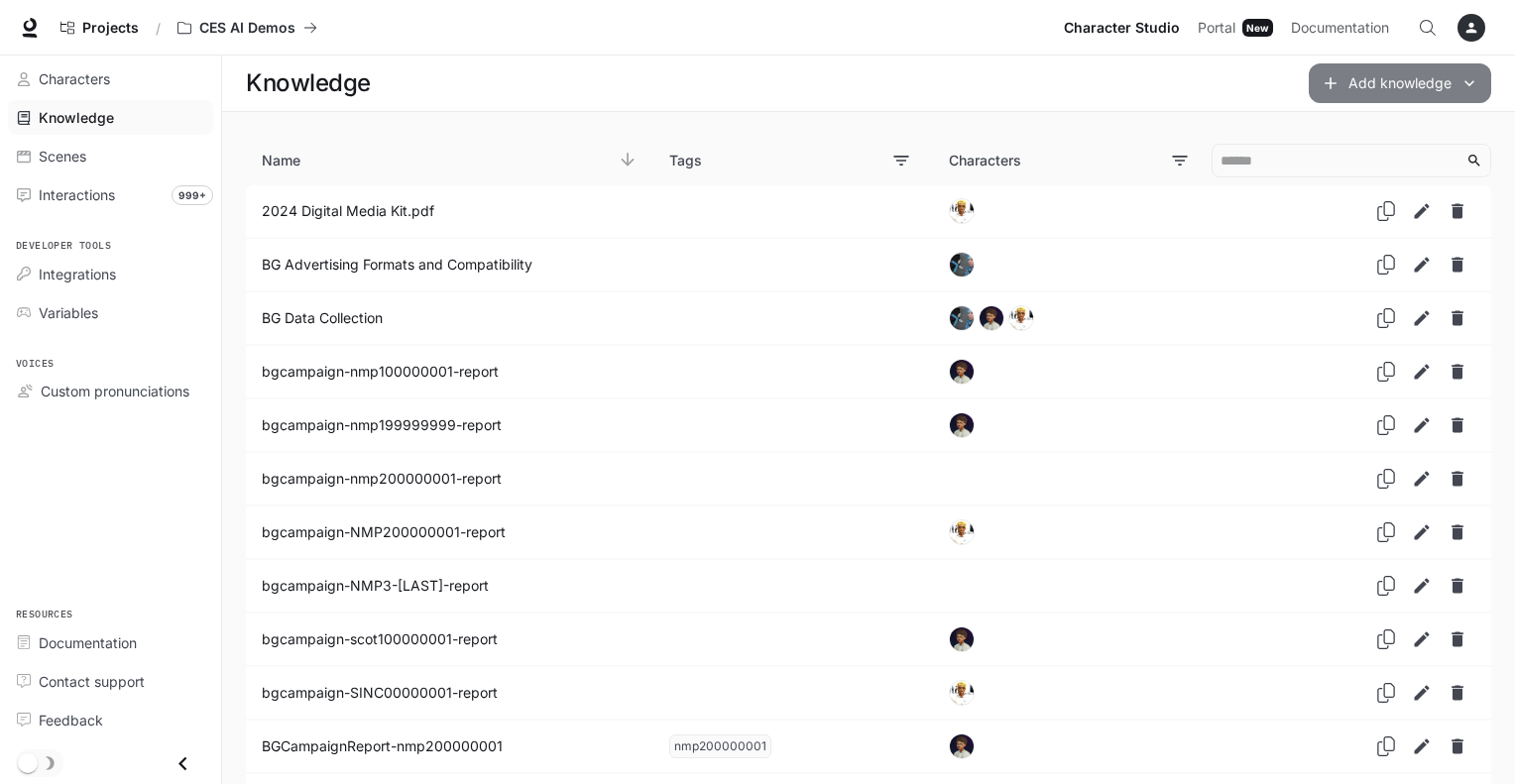 click at bounding box center [1469, 83] 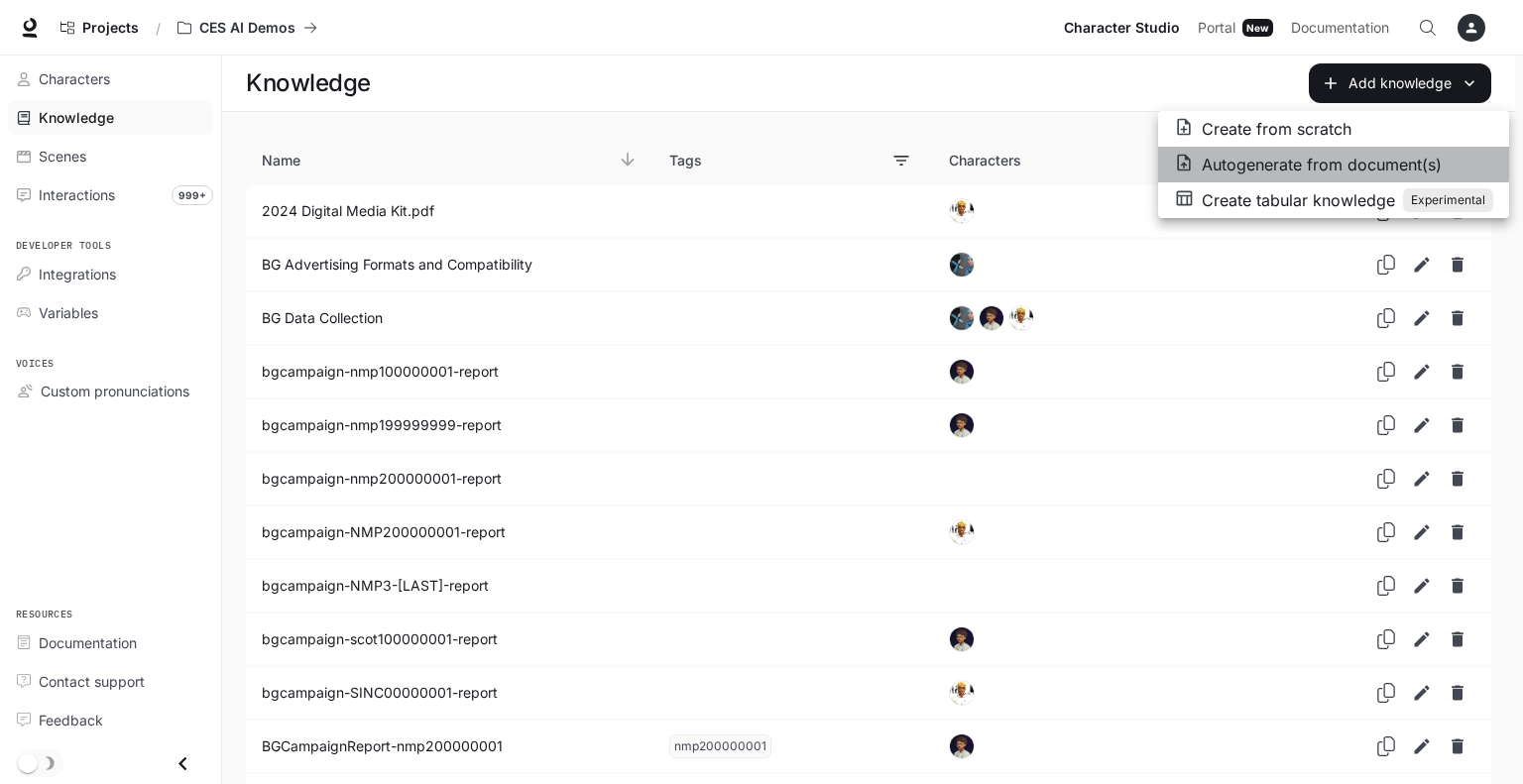 click on "Autogenerate from document(s)" at bounding box center (1322, 165) 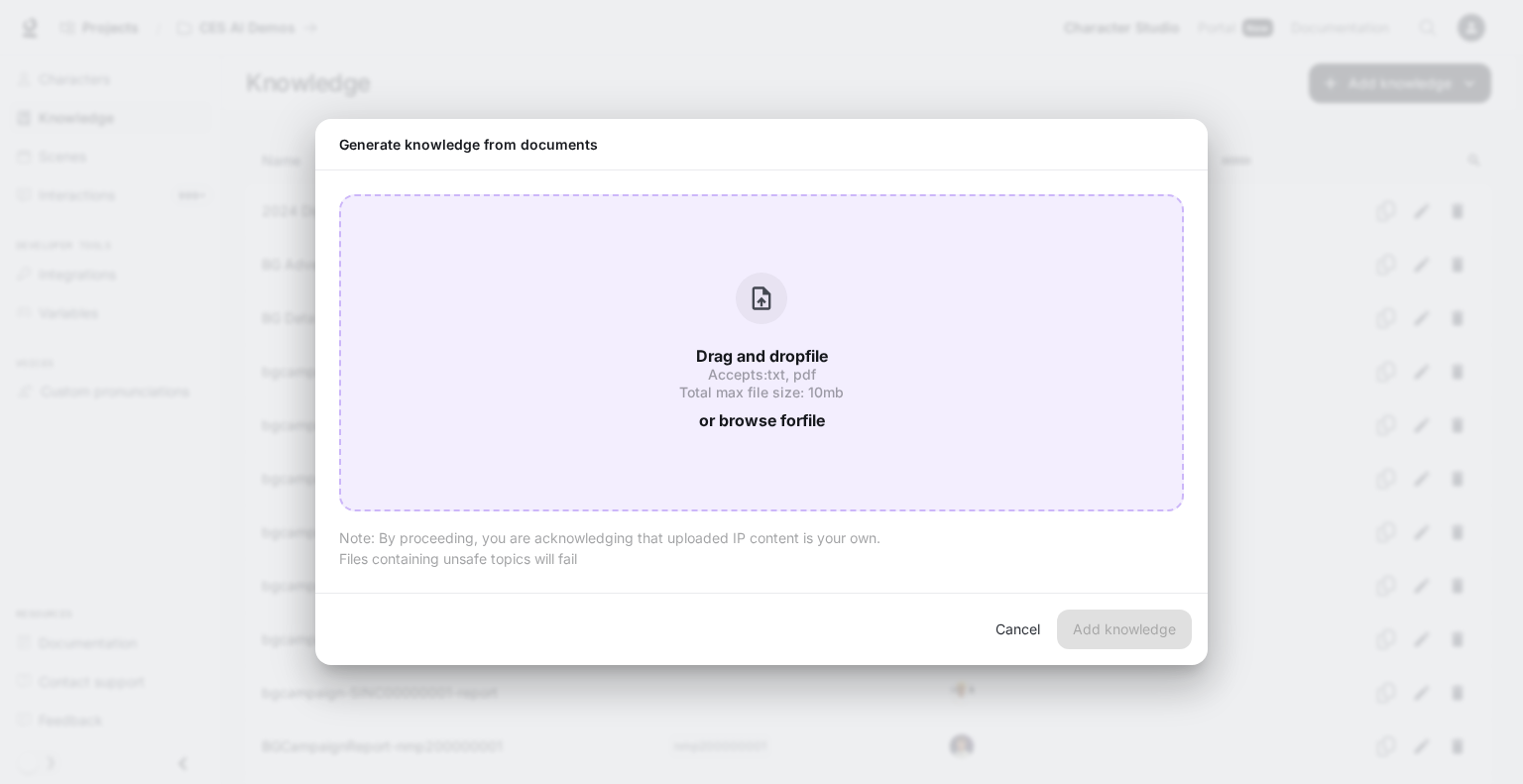 click on "Accepts: txt, pdf" at bounding box center [762, 375] 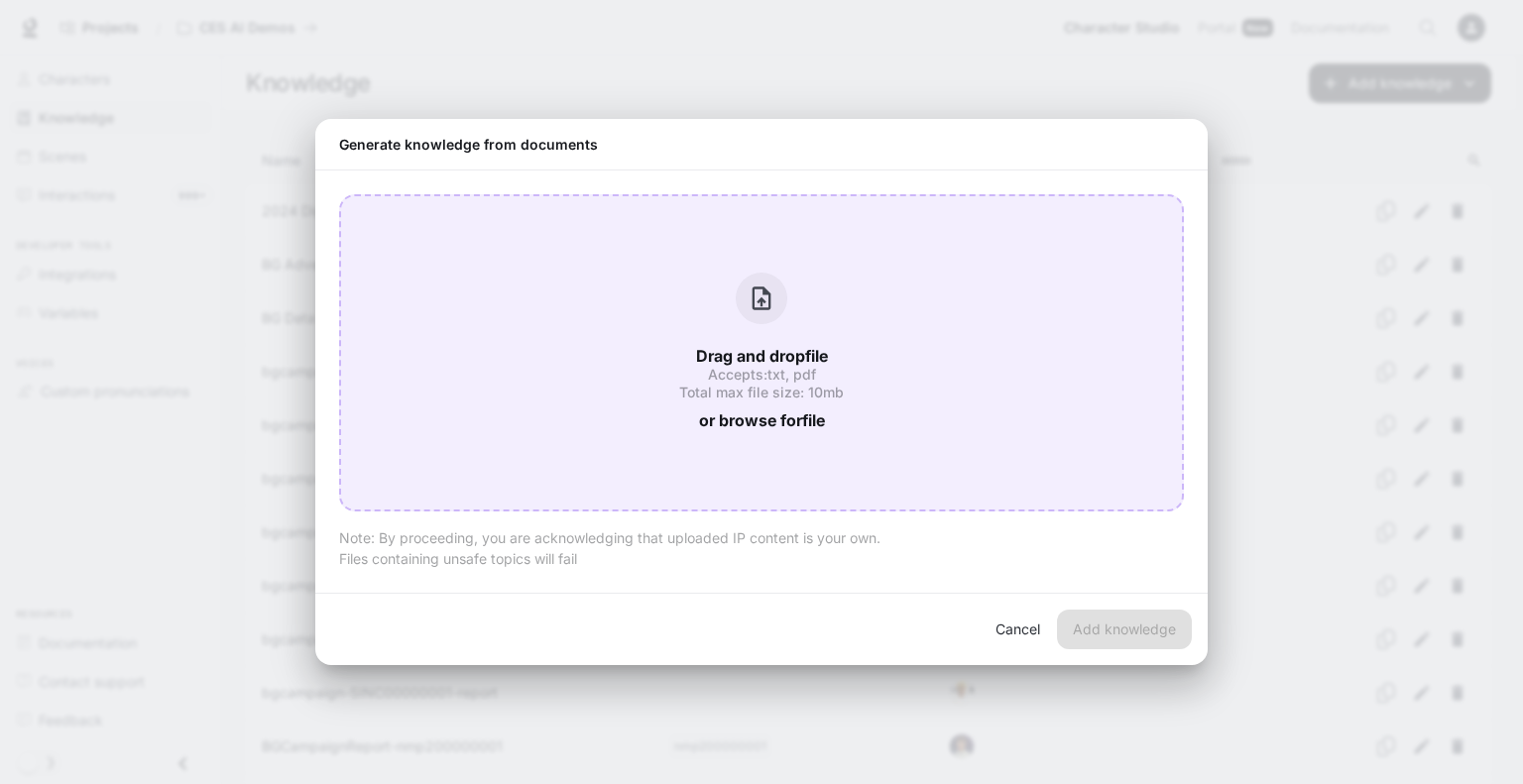 click on "or browse for  file" at bounding box center [762, 420] 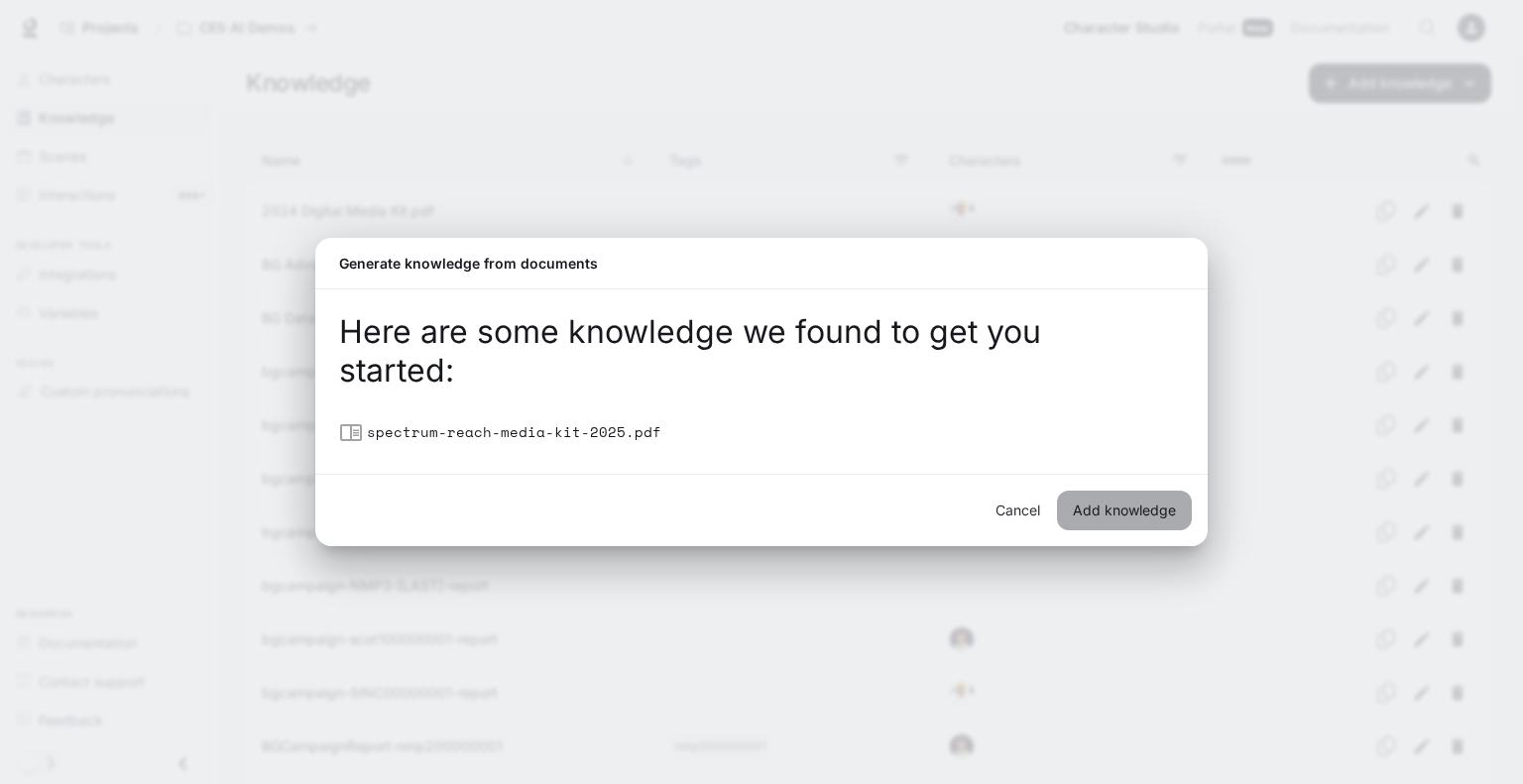 click on "Add knowledge" at bounding box center [1124, 510] 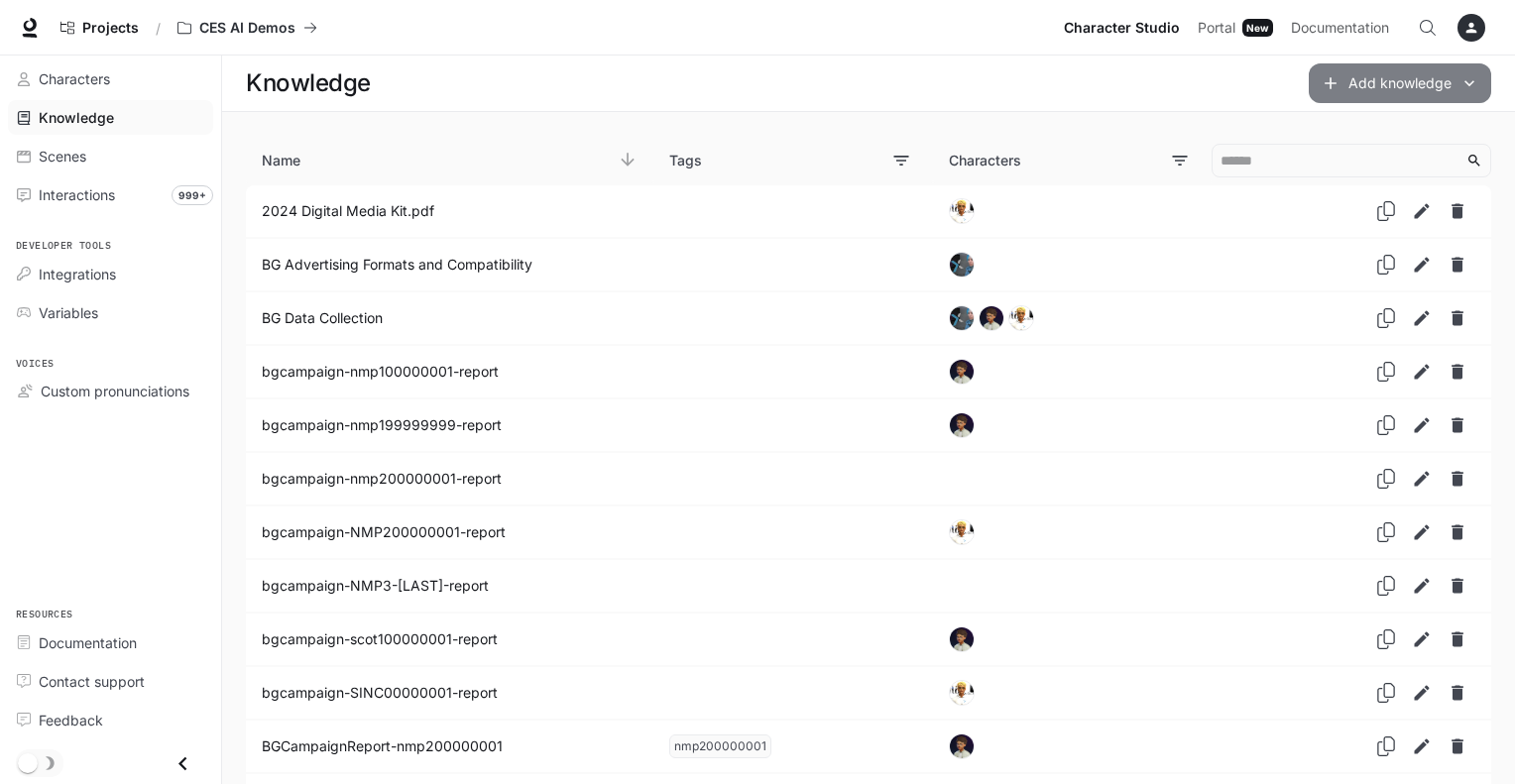 click on "Add knowledge" at bounding box center (1400, 83) 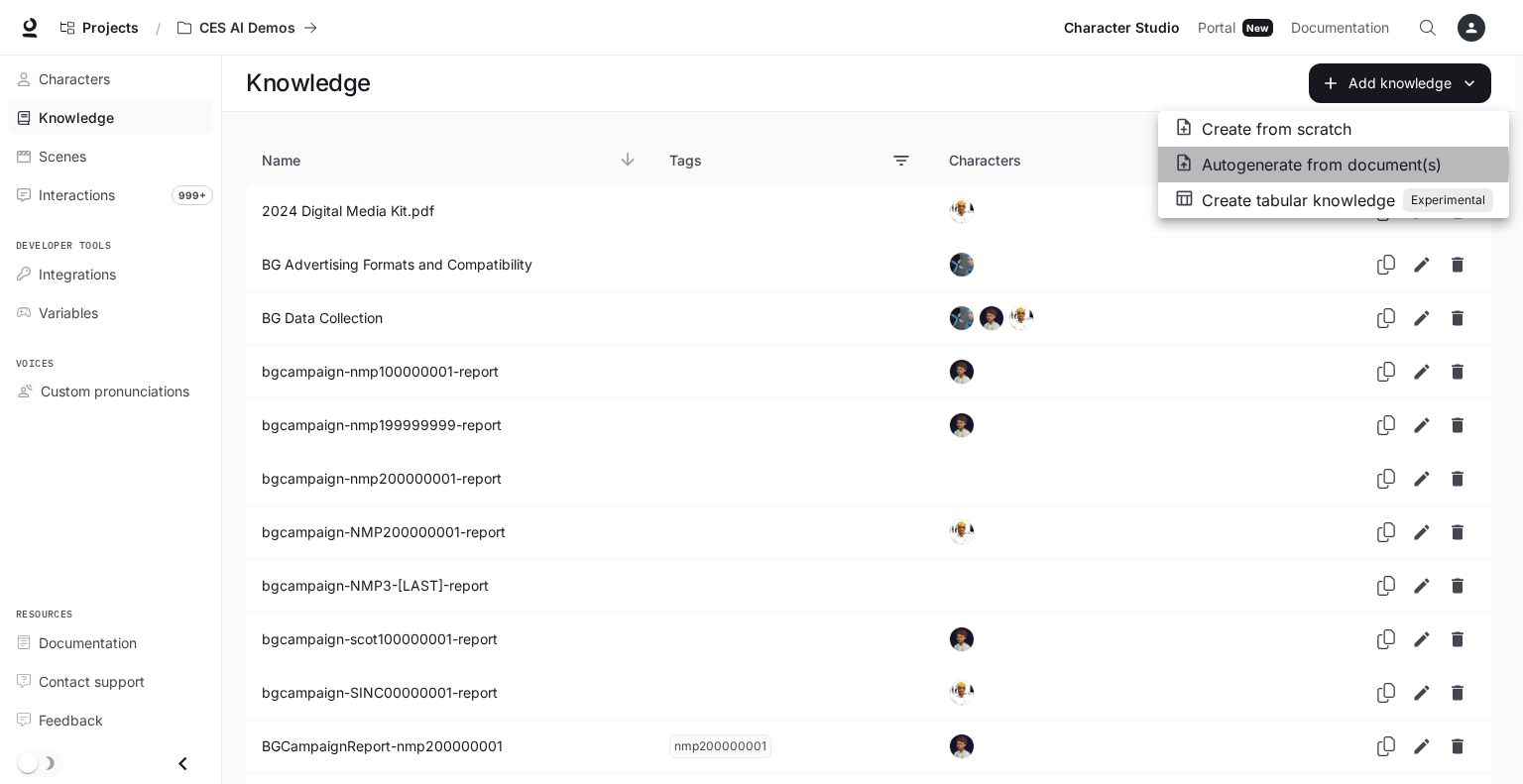 click on "Autogenerate from document(s)" at bounding box center (1322, 165) 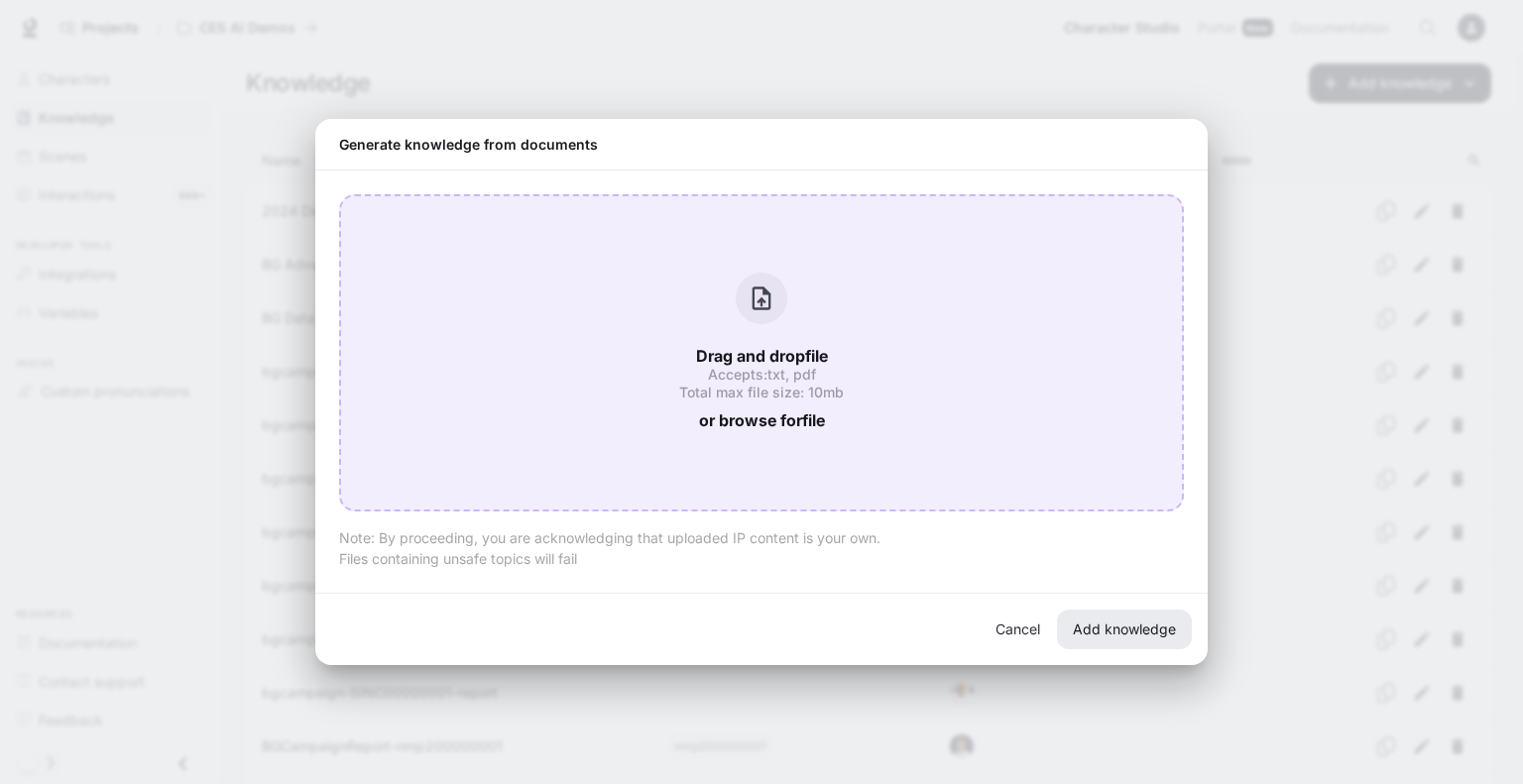 click on "or browse for  file" at bounding box center (762, 420) 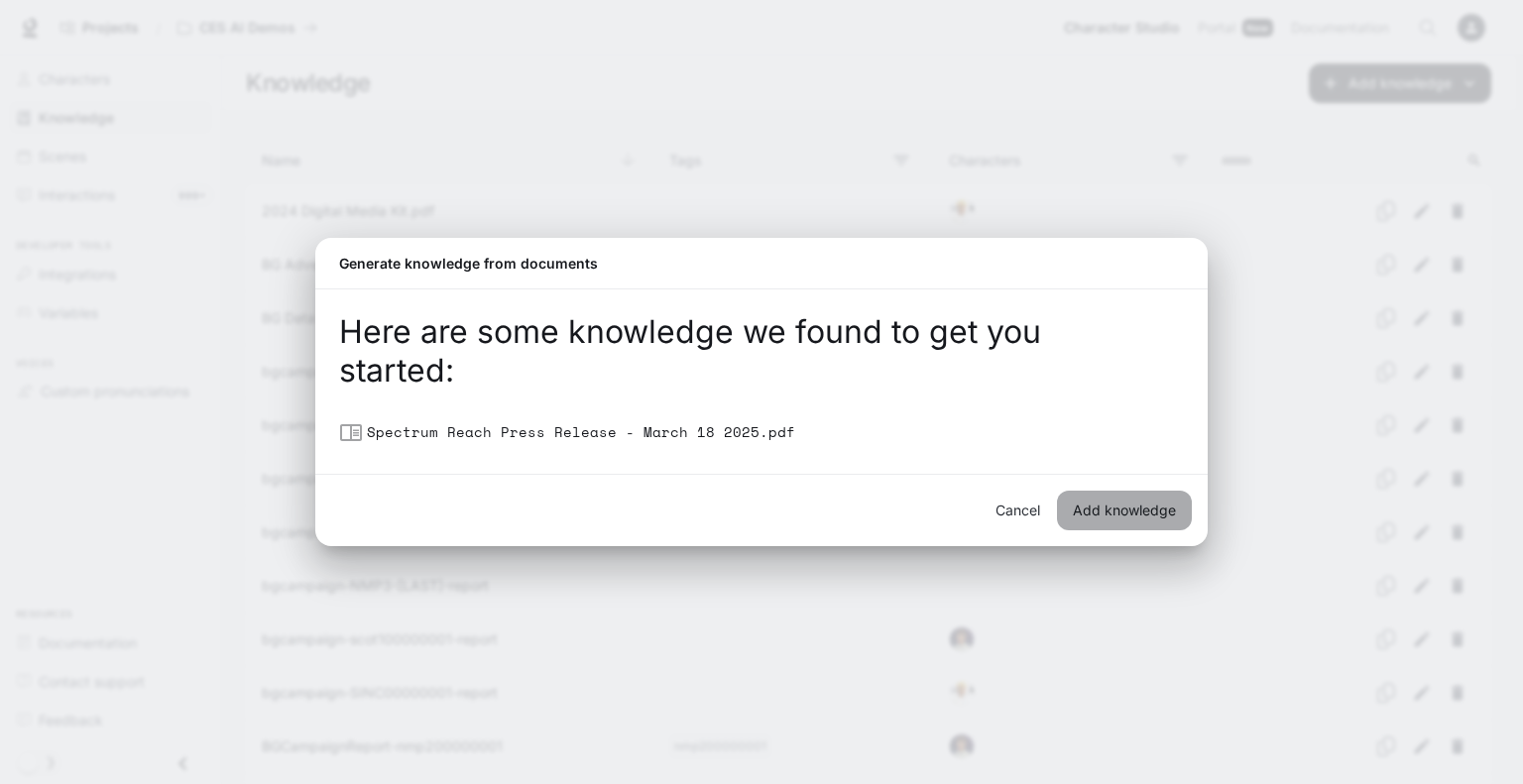 click on "Add knowledge" at bounding box center [1124, 510] 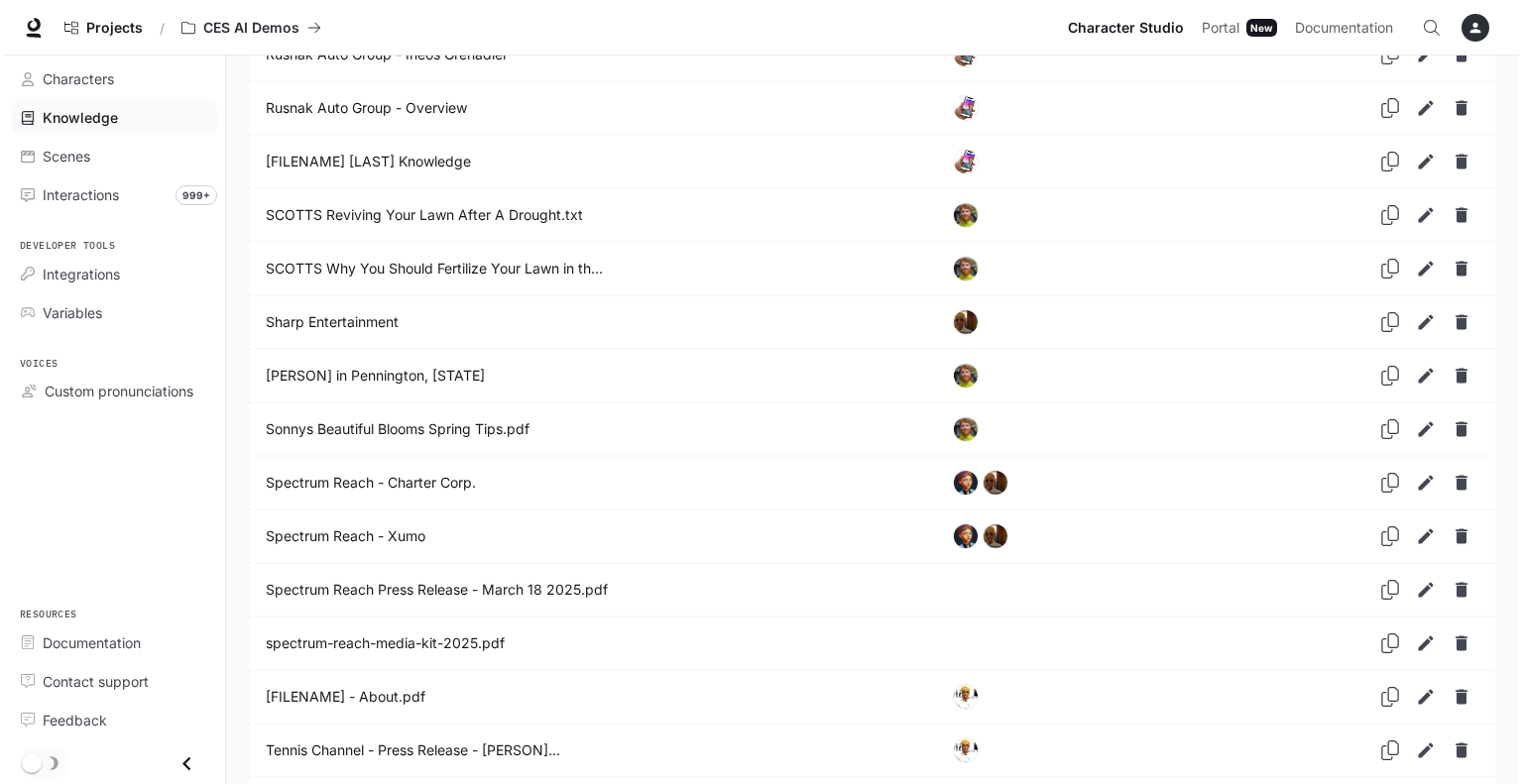 scroll, scrollTop: 3905, scrollLeft: 0, axis: vertical 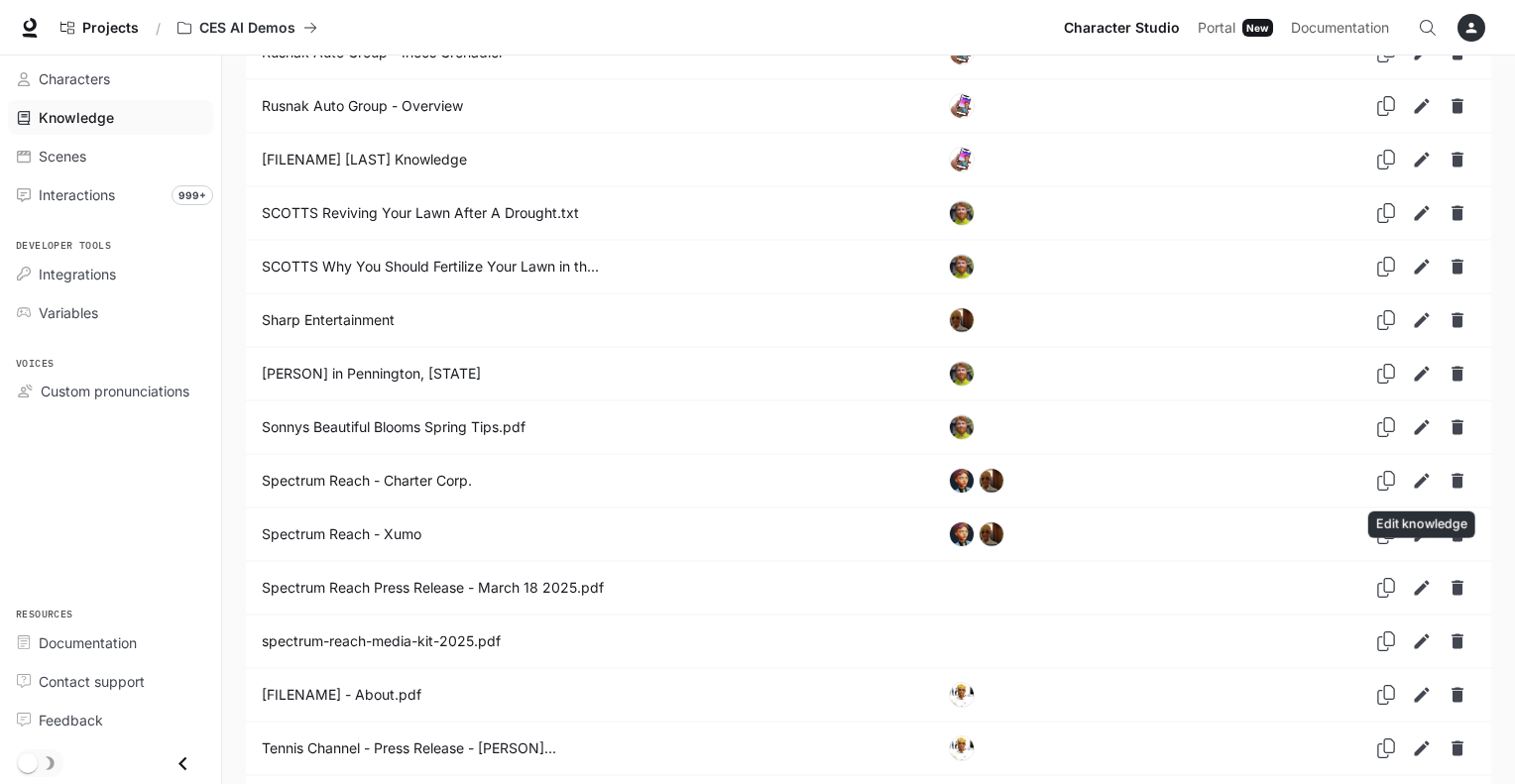 click at bounding box center [1422, 587] 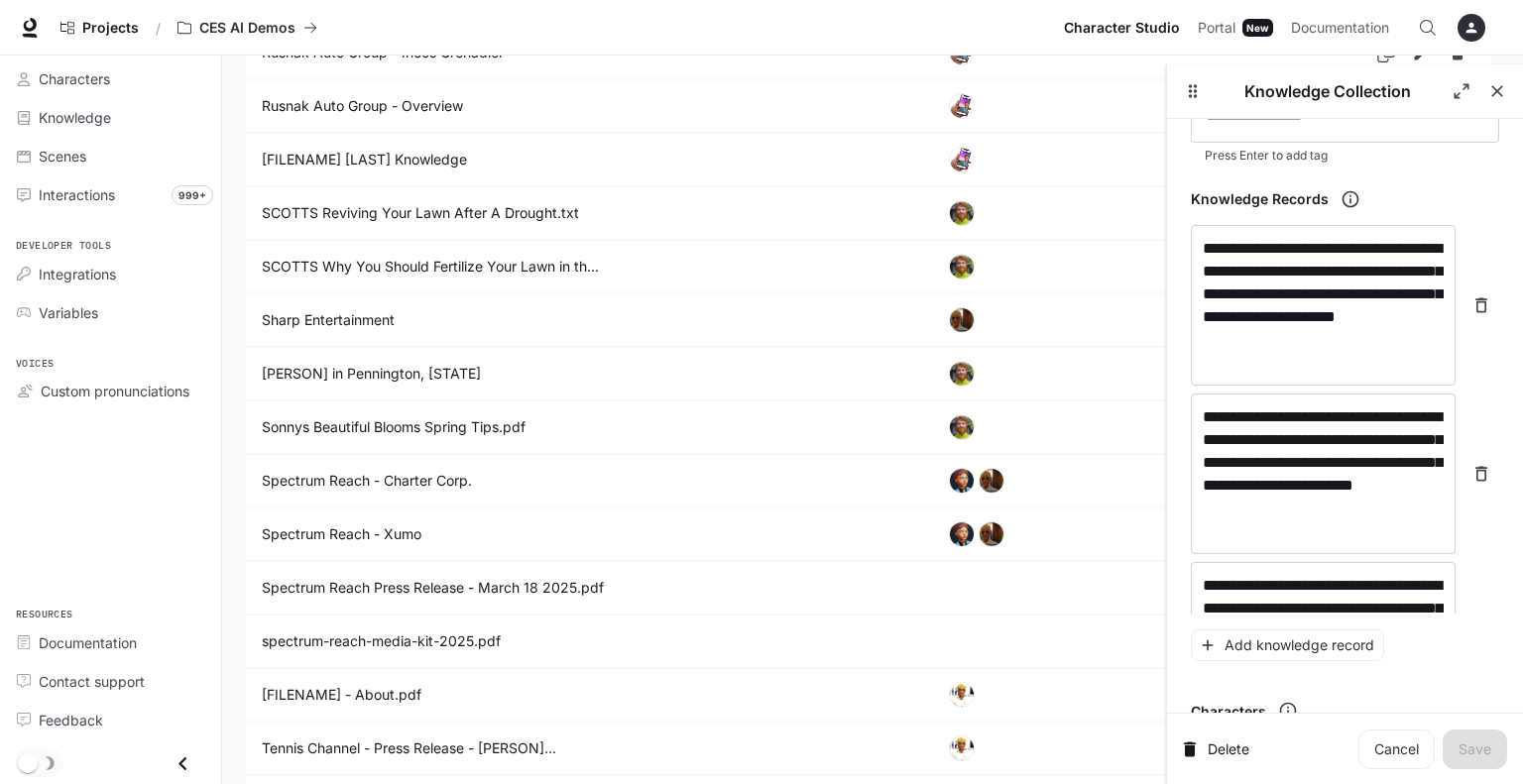 scroll, scrollTop: 272, scrollLeft: 0, axis: vertical 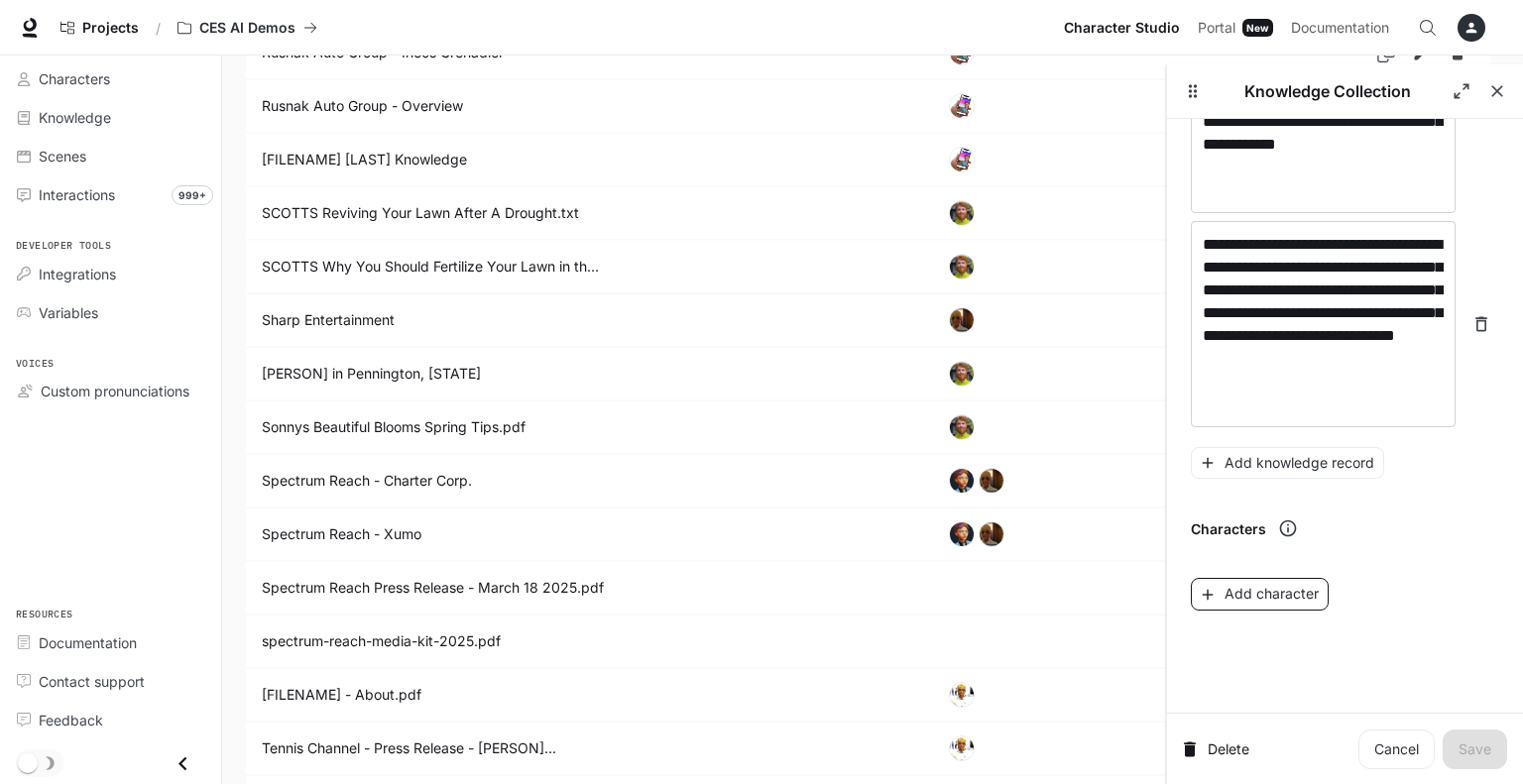 click on "Add character" at bounding box center (1259, 594) 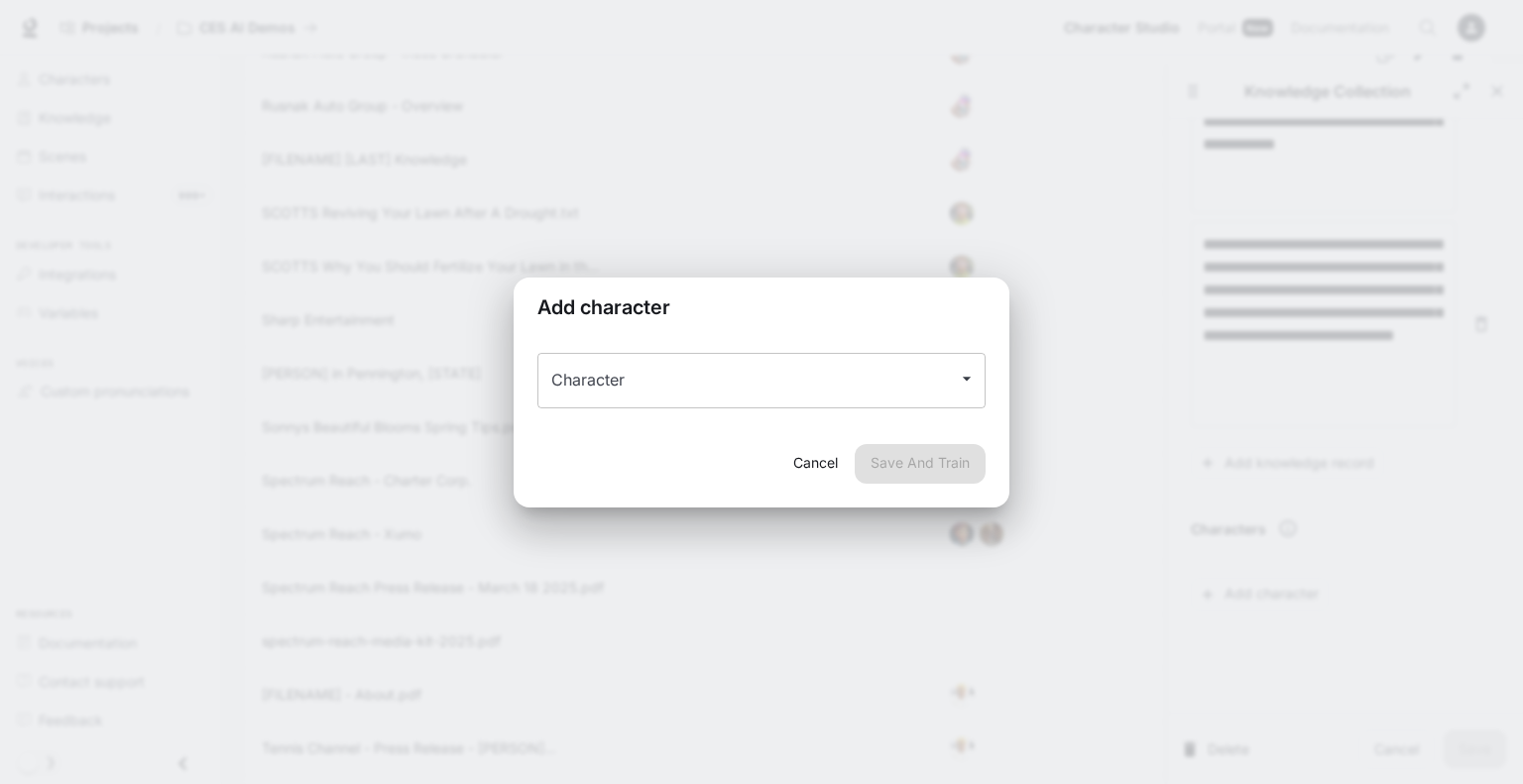 click on "Character" at bounding box center (747, 381) 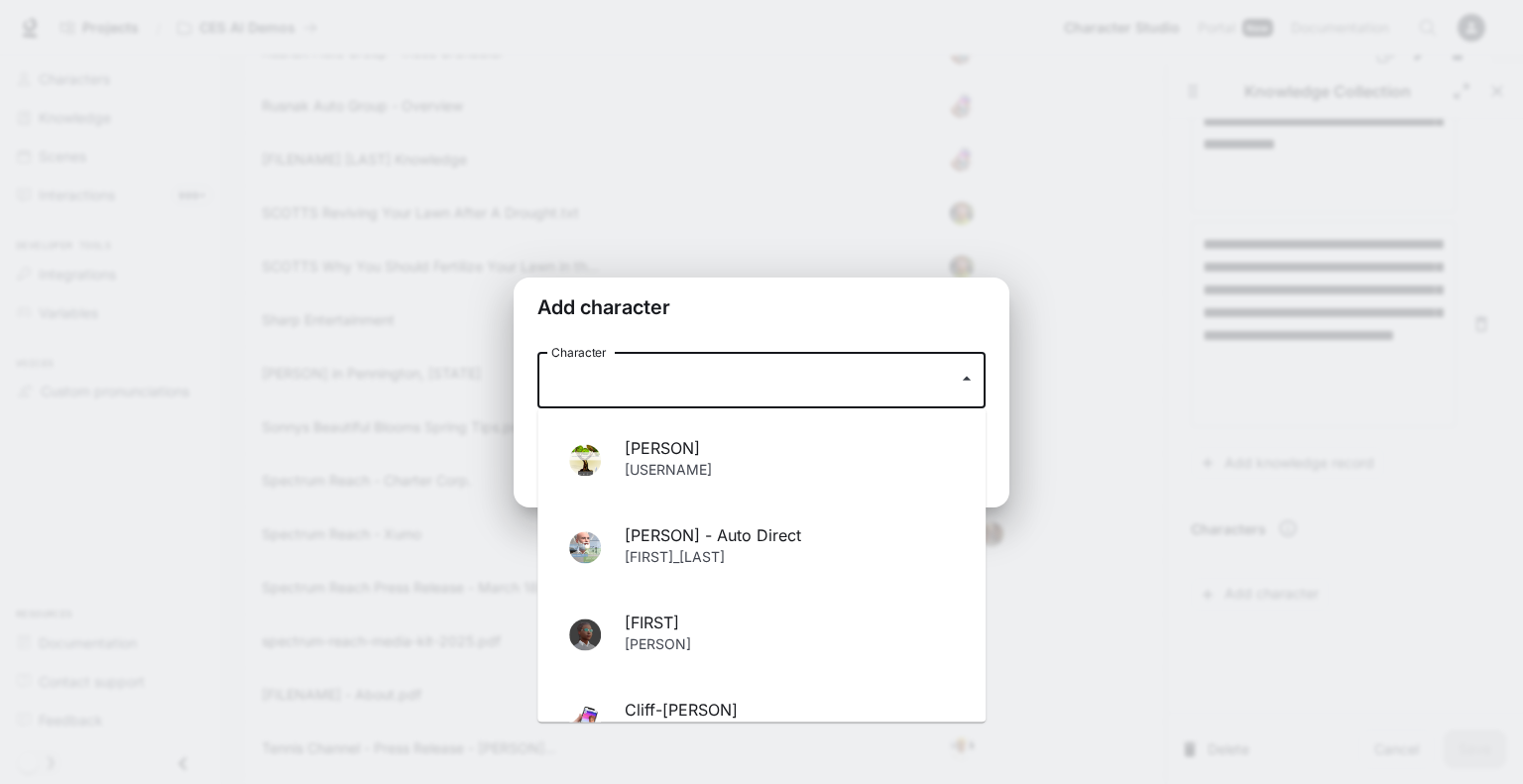 click on "[FIRST]" at bounding box center [789, 622] 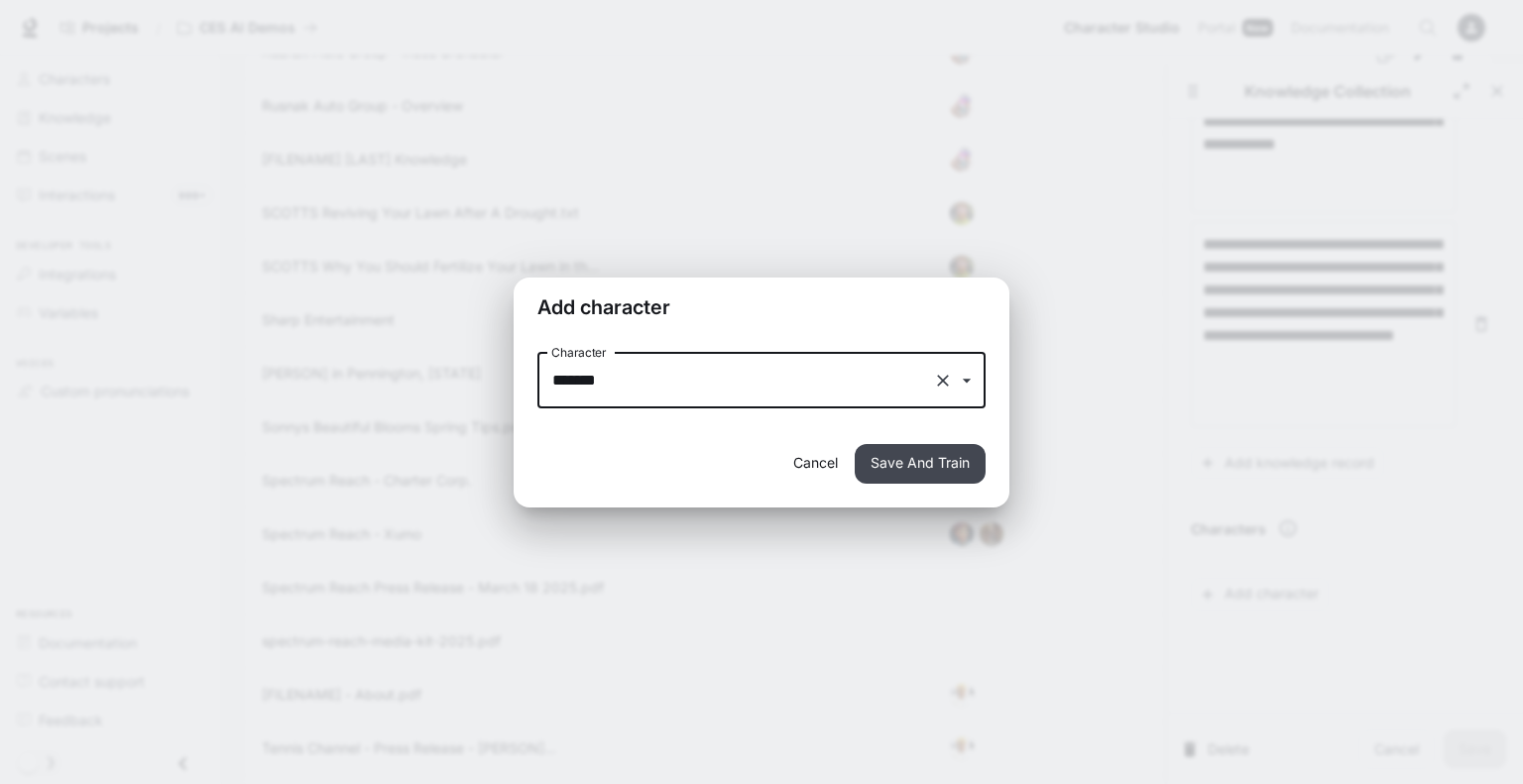 click on "Save And Train" at bounding box center [920, 464] 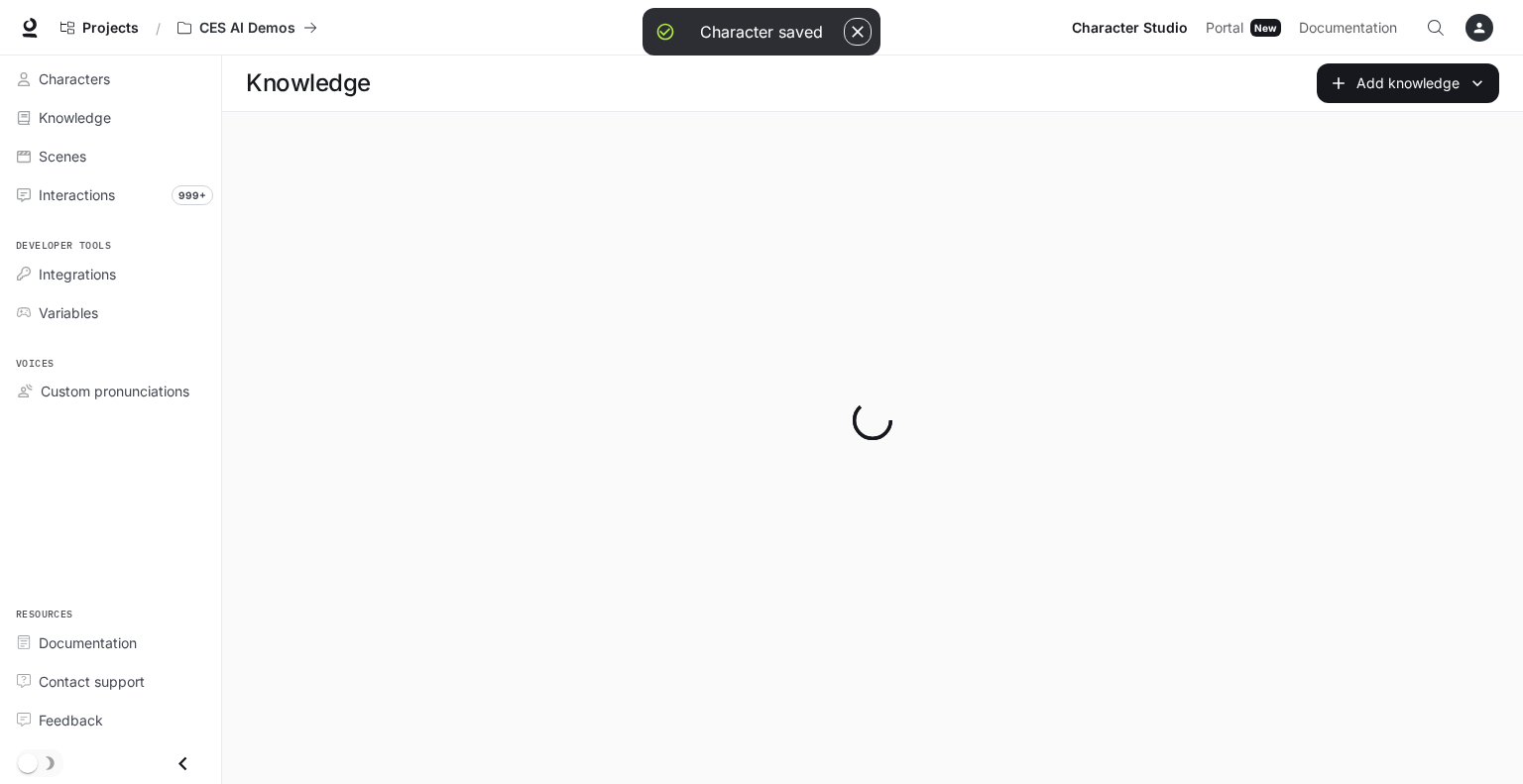 scroll, scrollTop: 0, scrollLeft: 0, axis: both 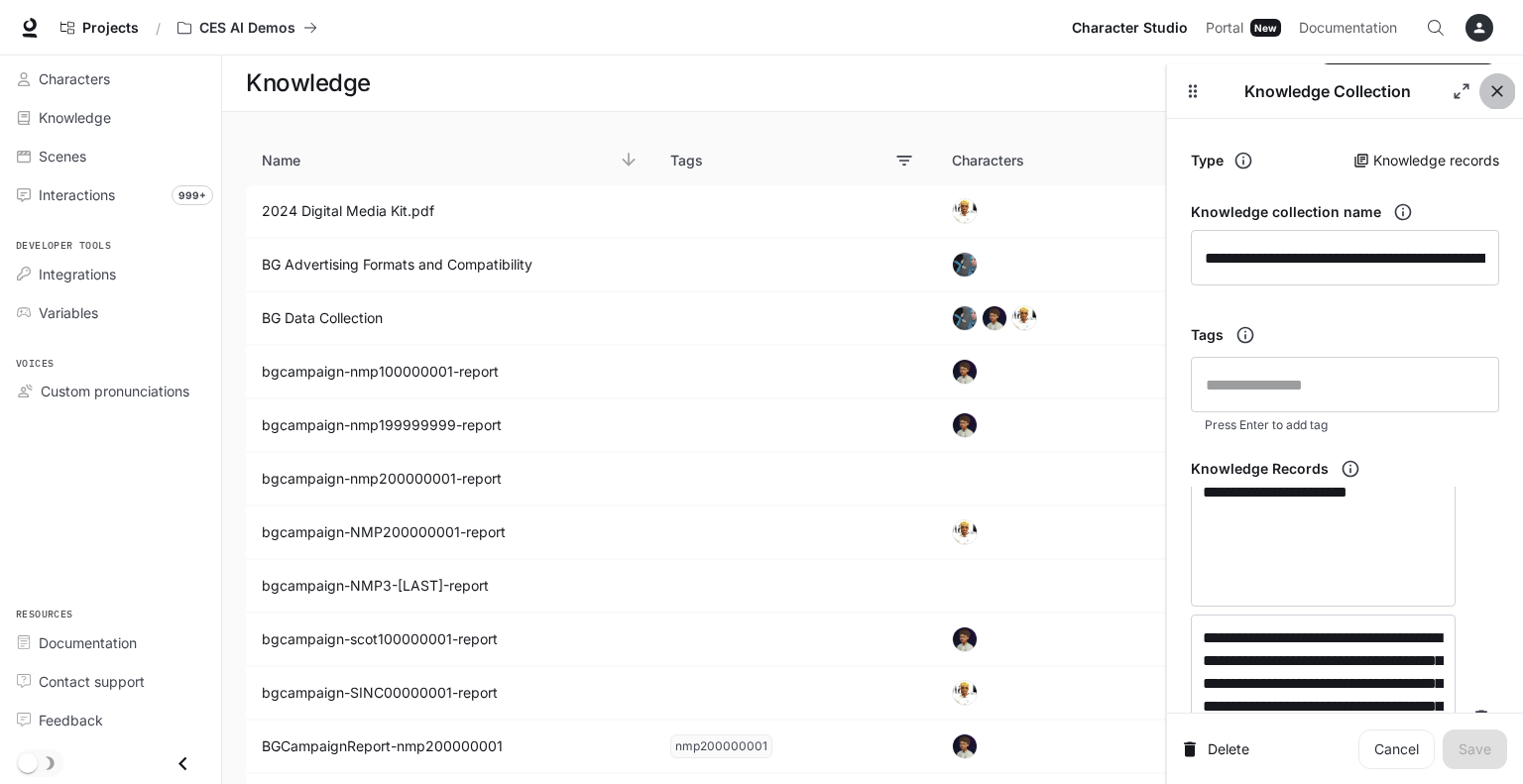 click at bounding box center [1497, 91] 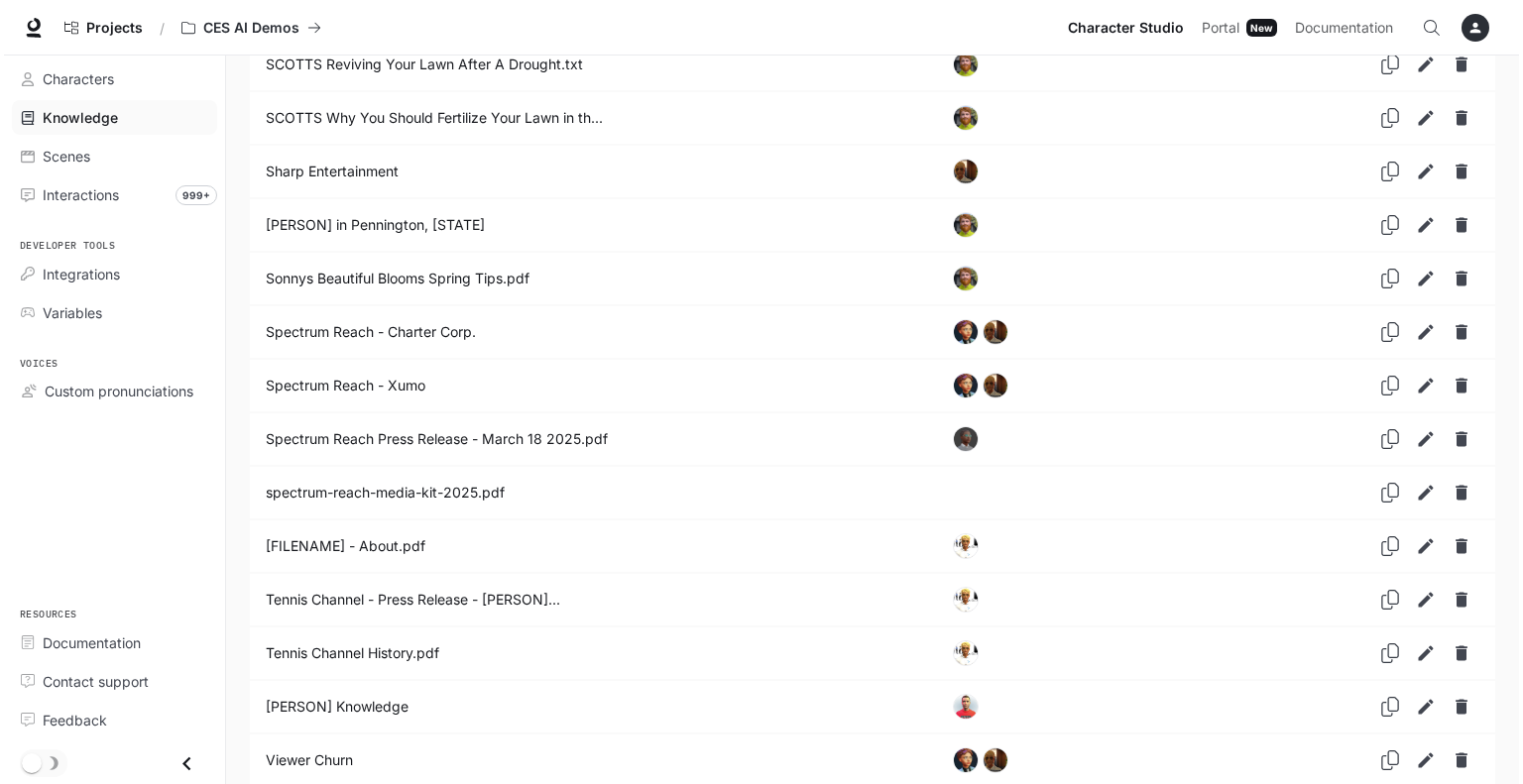 scroll, scrollTop: 4013, scrollLeft: 0, axis: vertical 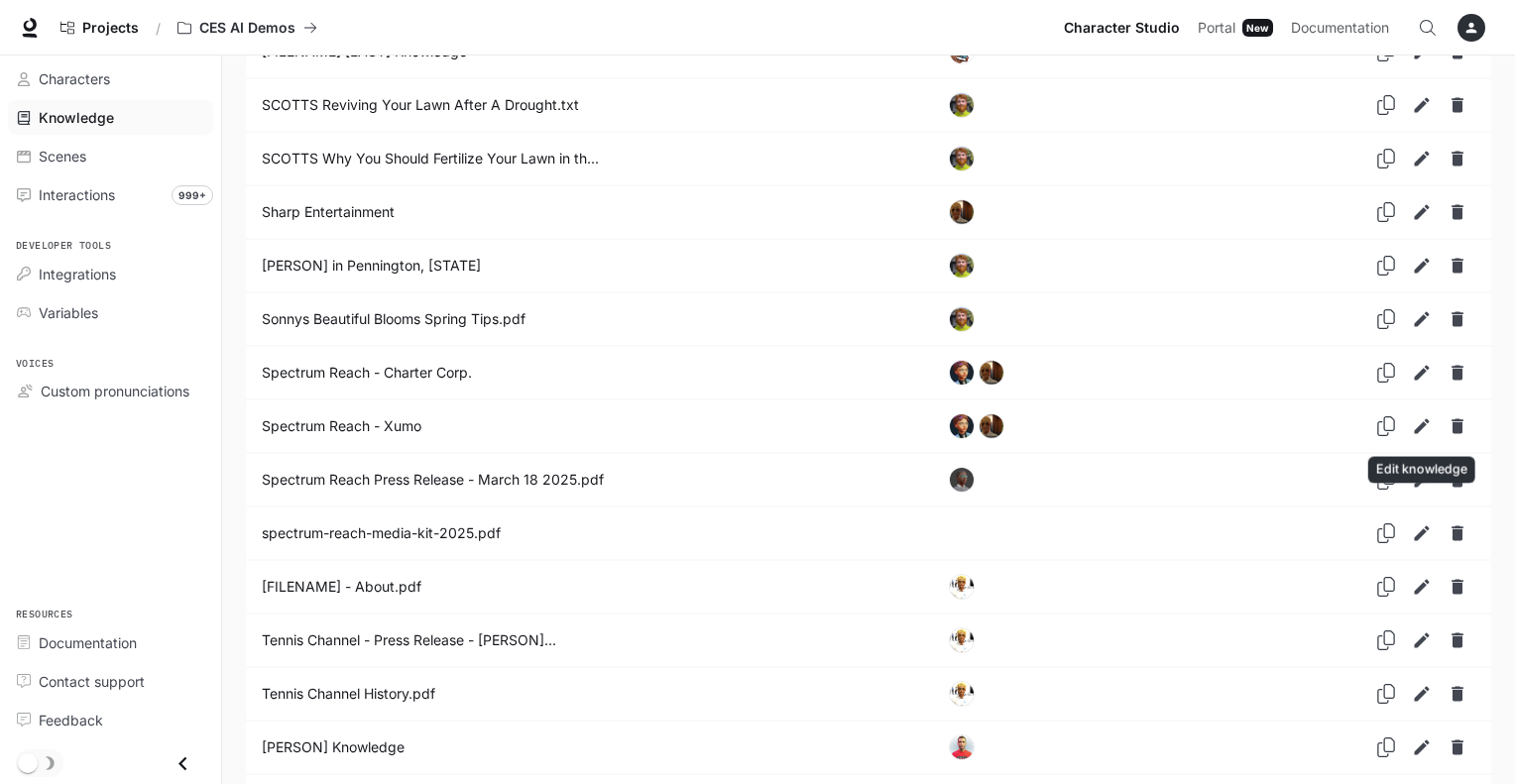 click at bounding box center (1422, 533) 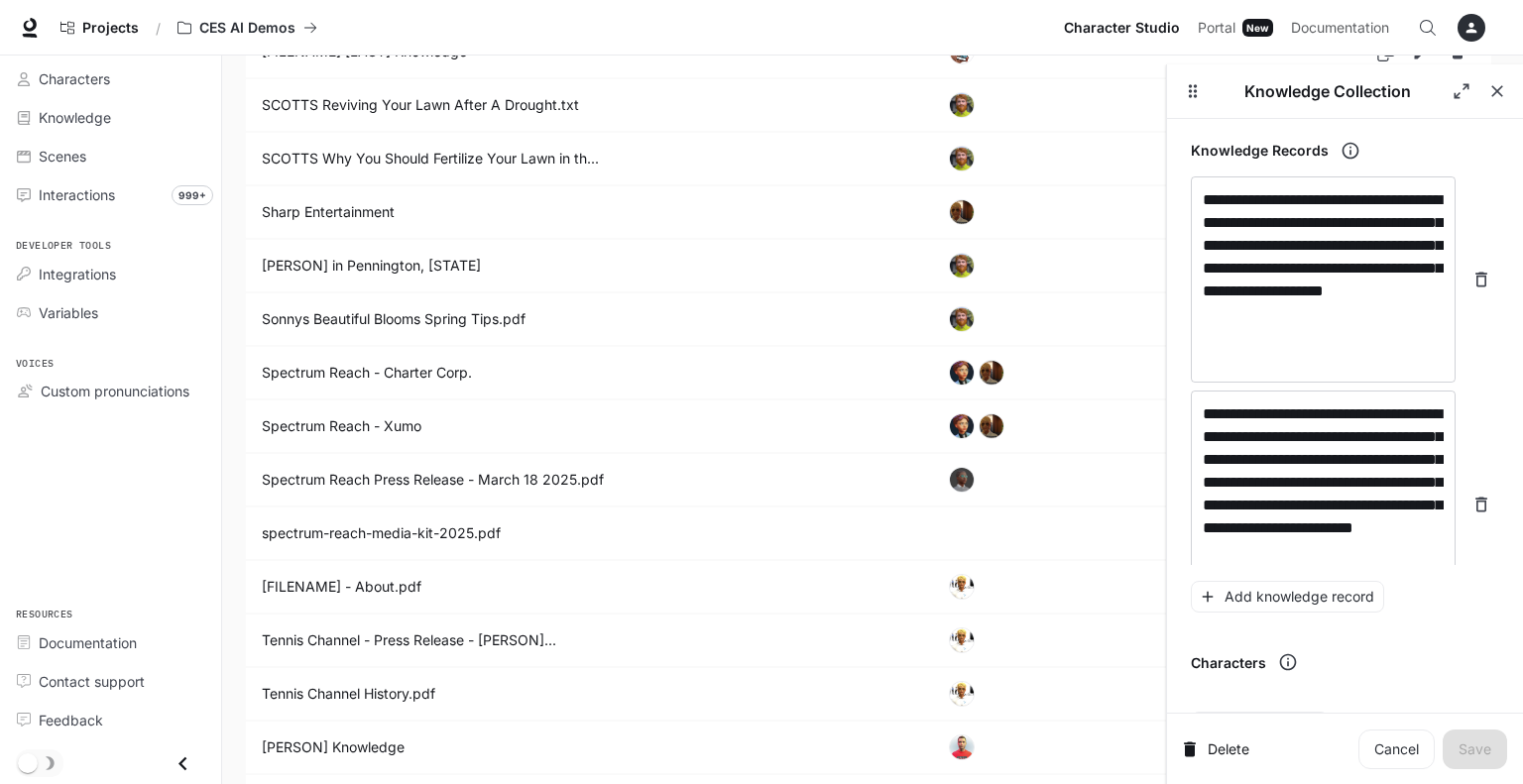scroll, scrollTop: 453, scrollLeft: 0, axis: vertical 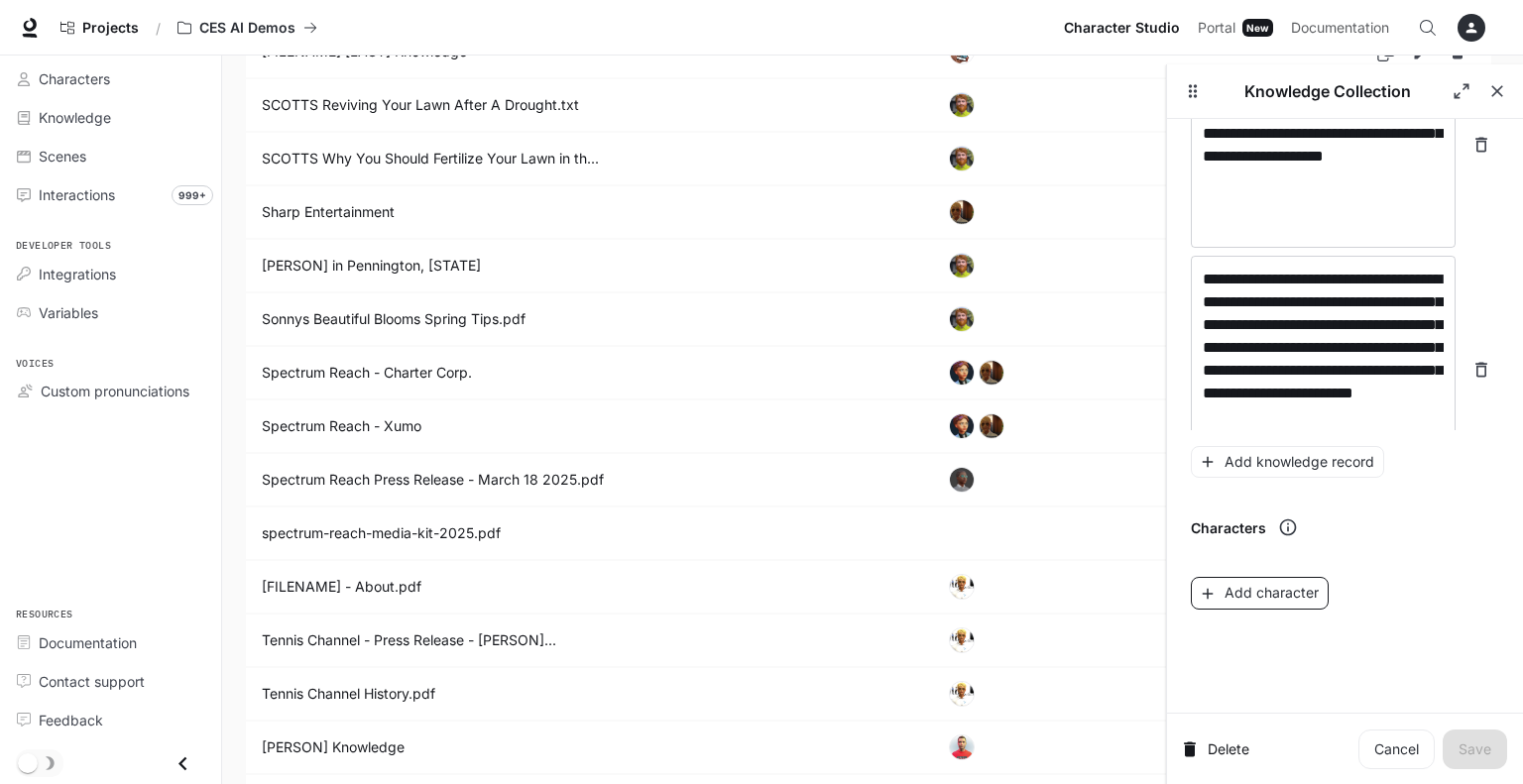 click on "Add character" at bounding box center (1259, 593) 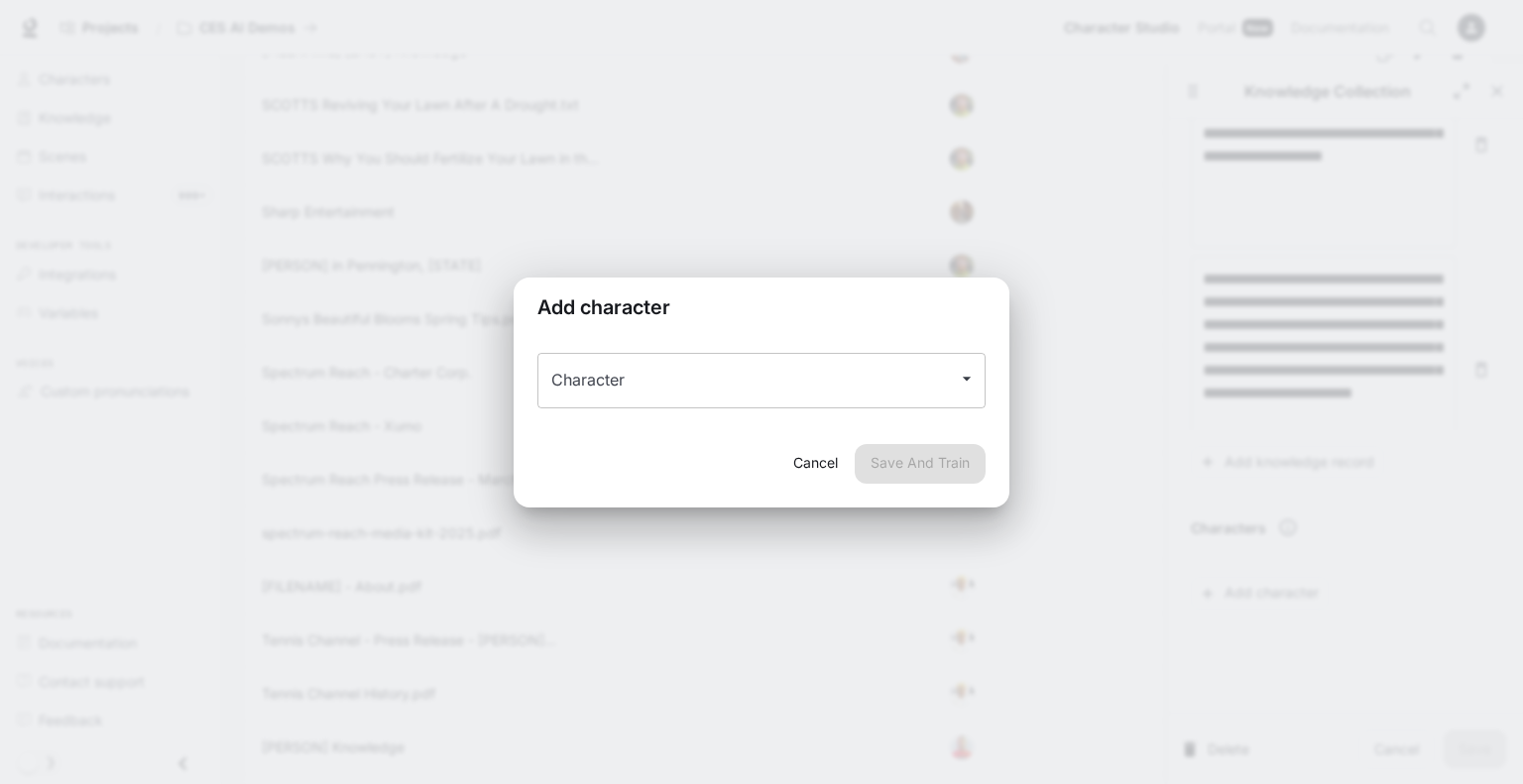 click on "Character" at bounding box center [762, 381] 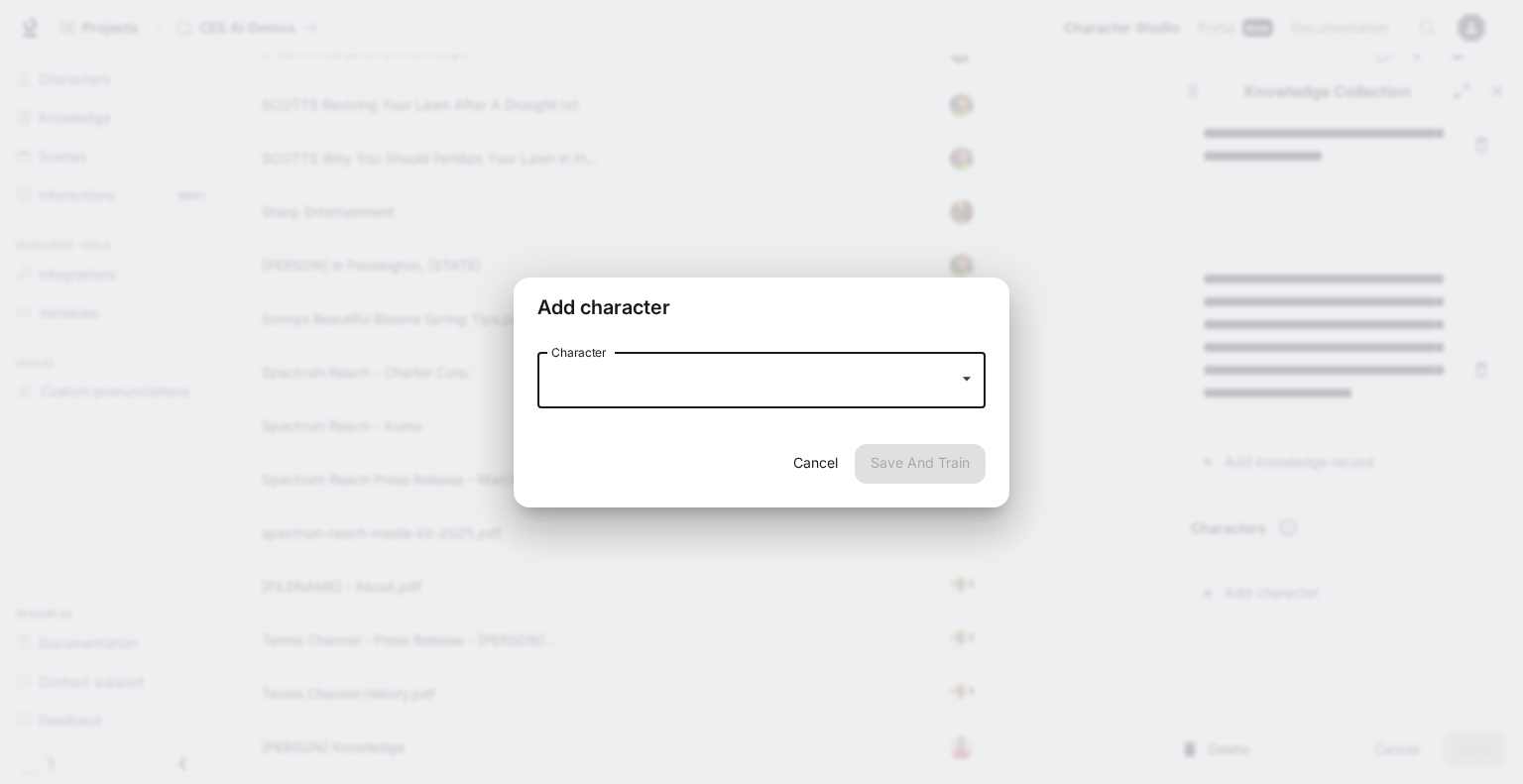 click at bounding box center [967, 379] 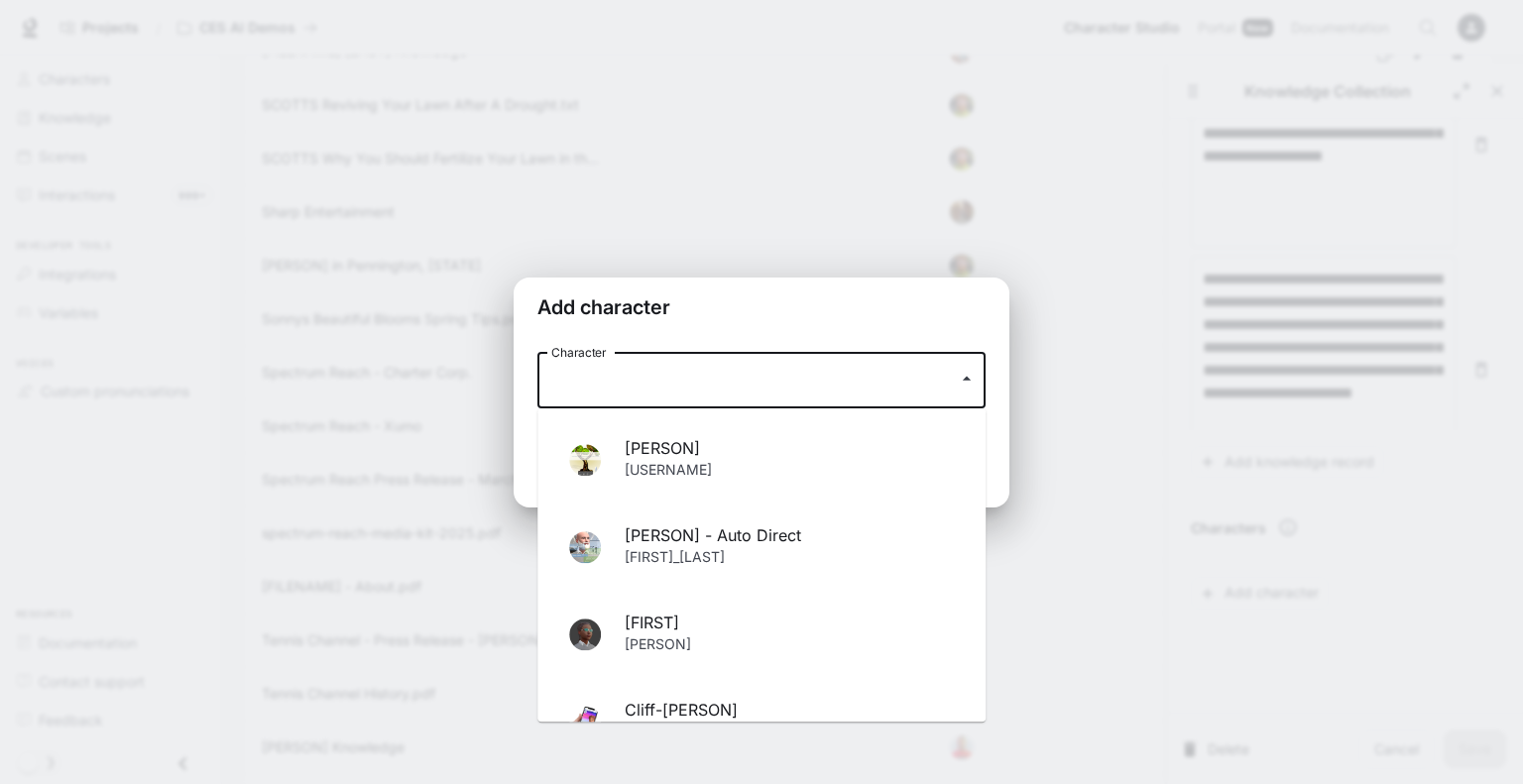 click on "[FIRST]" at bounding box center (789, 622) 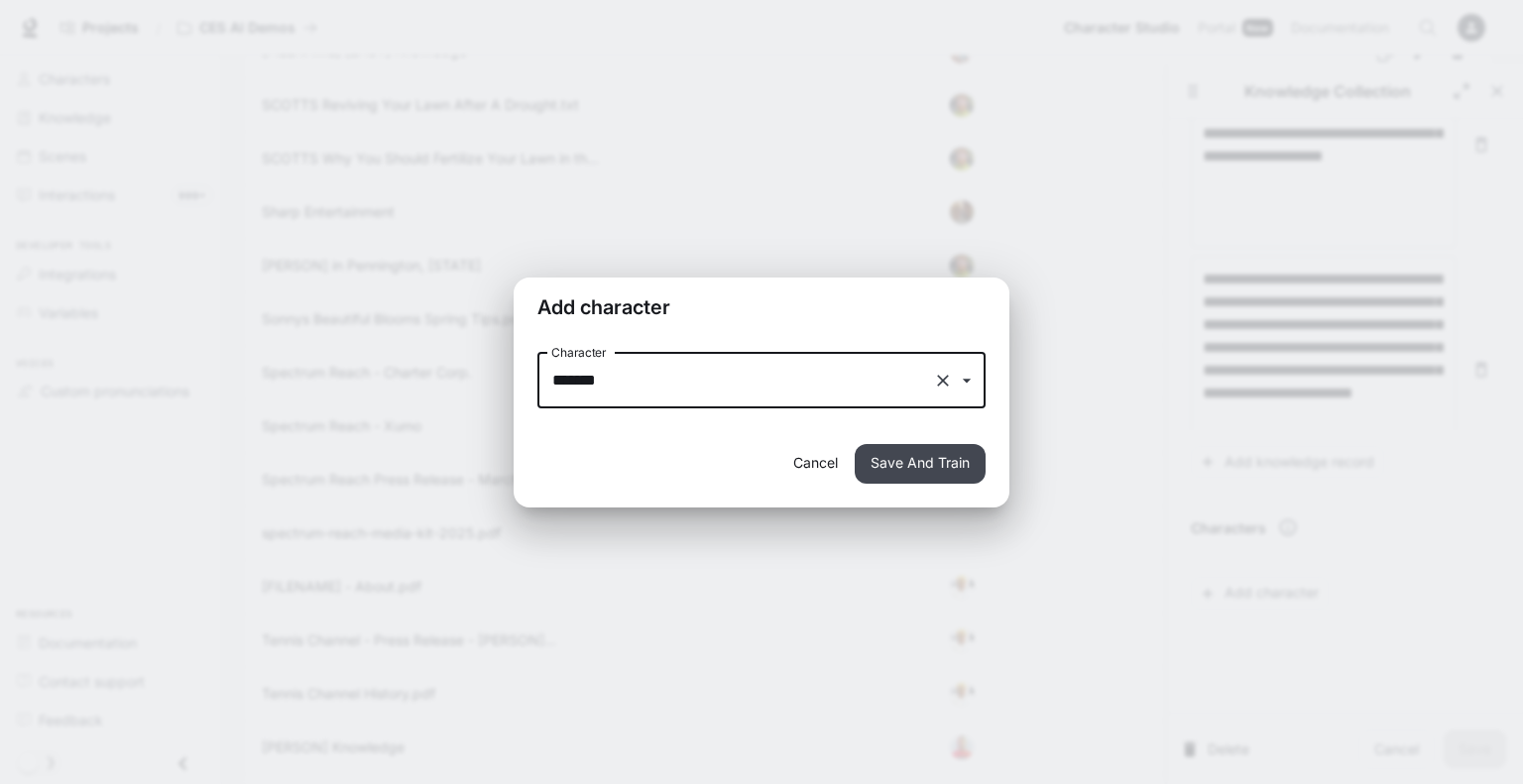 click on "Save And Train" at bounding box center [920, 464] 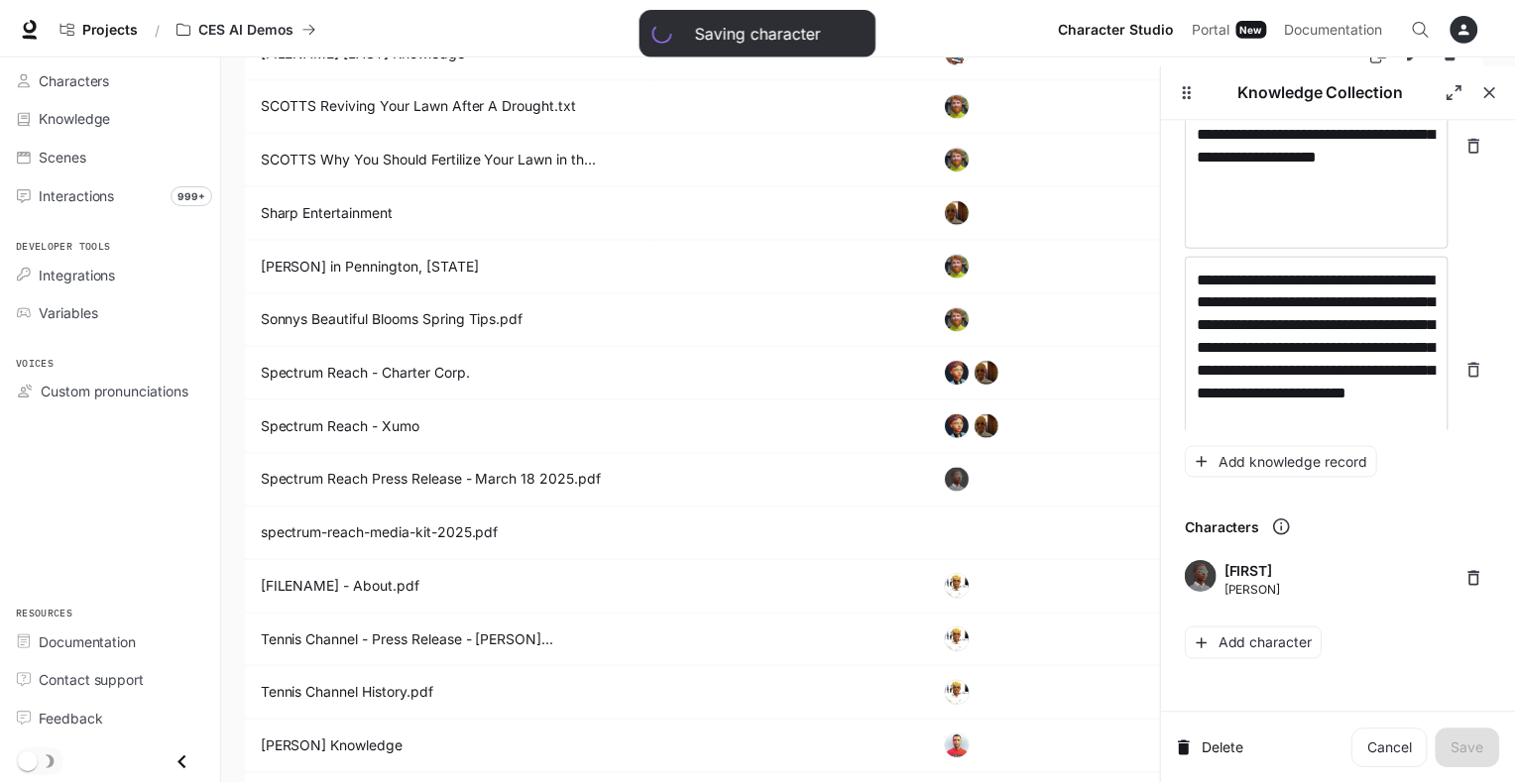 scroll, scrollTop: 0, scrollLeft: 0, axis: both 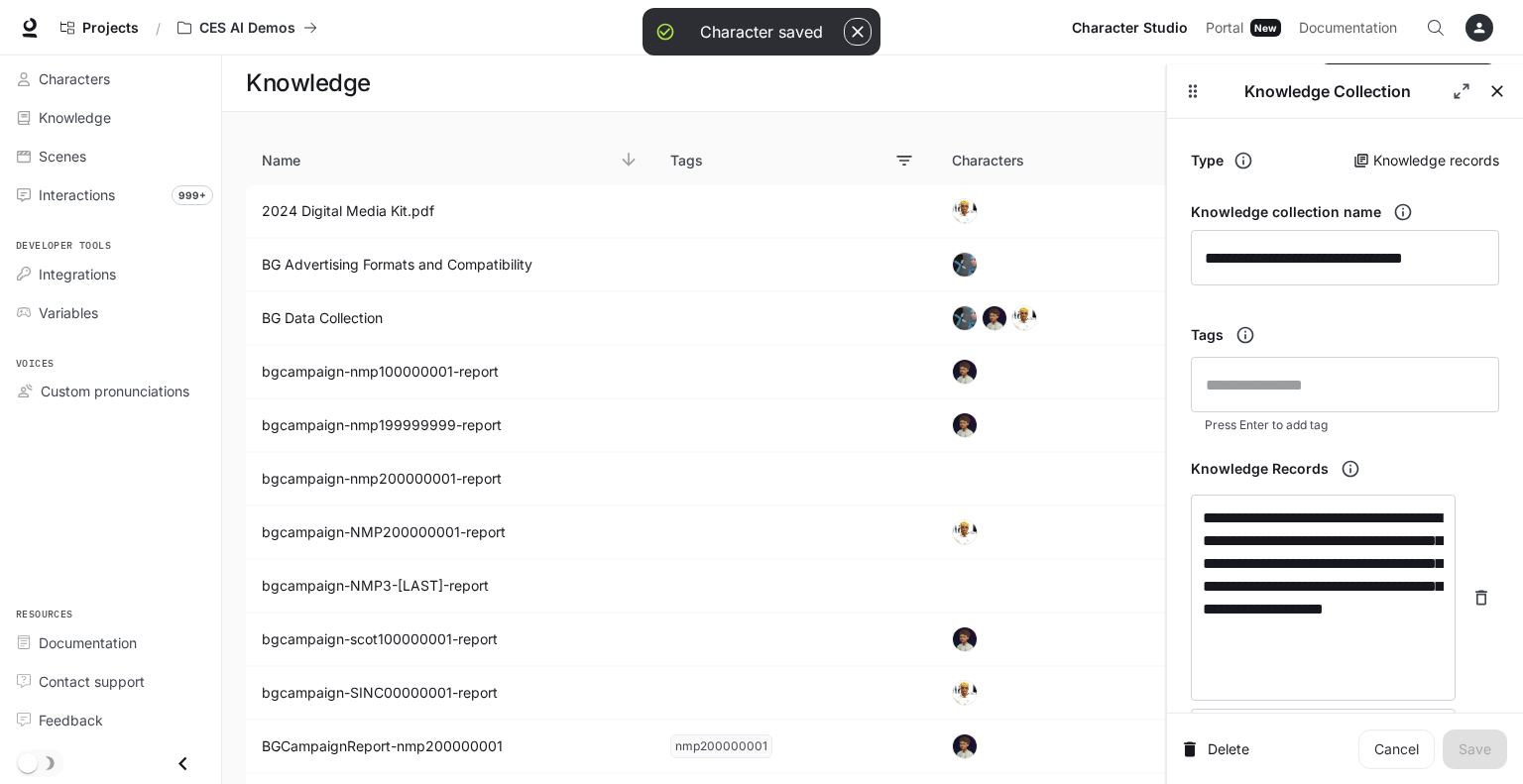 click at bounding box center [1497, 91] 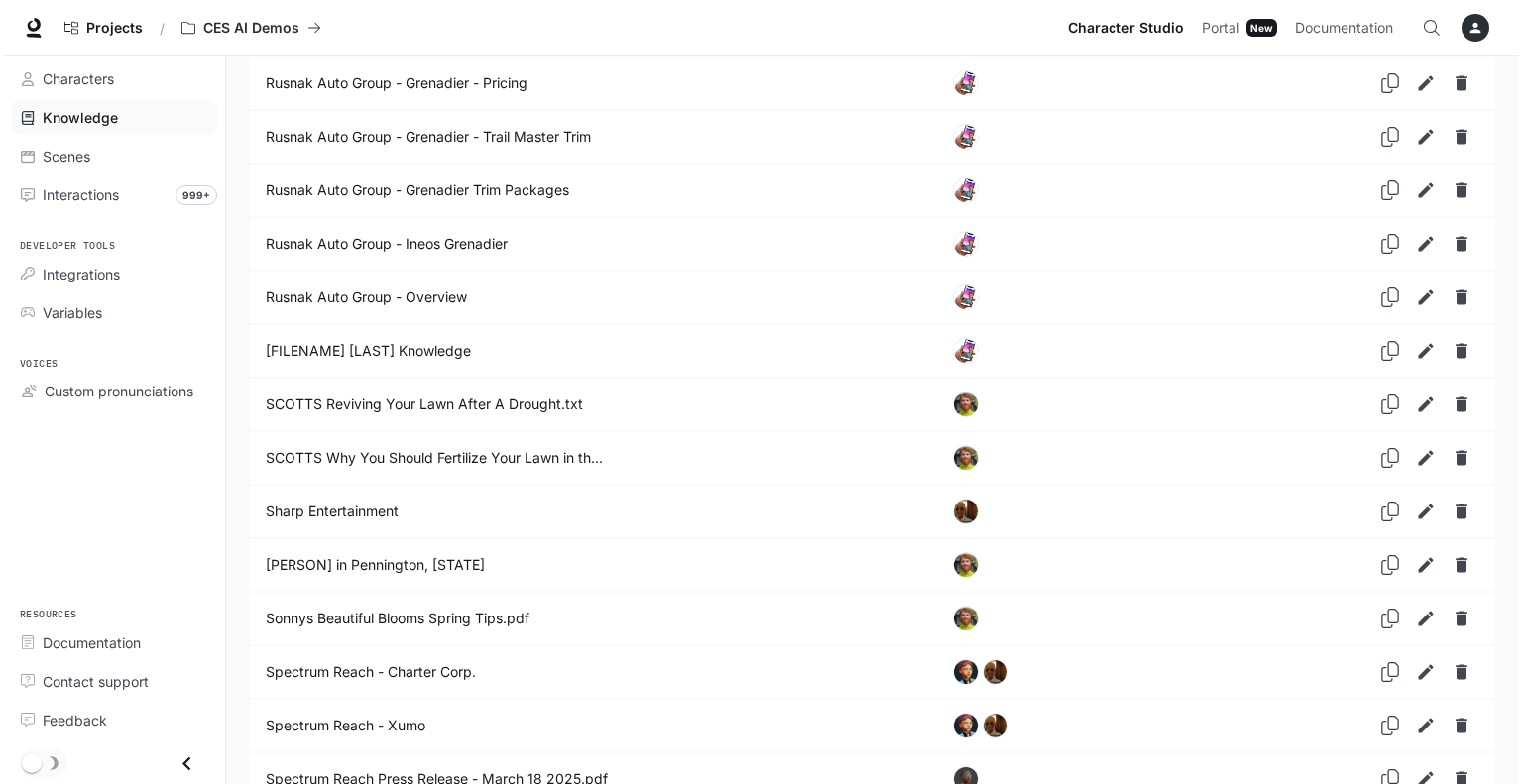scroll, scrollTop: 4168, scrollLeft: 0, axis: vertical 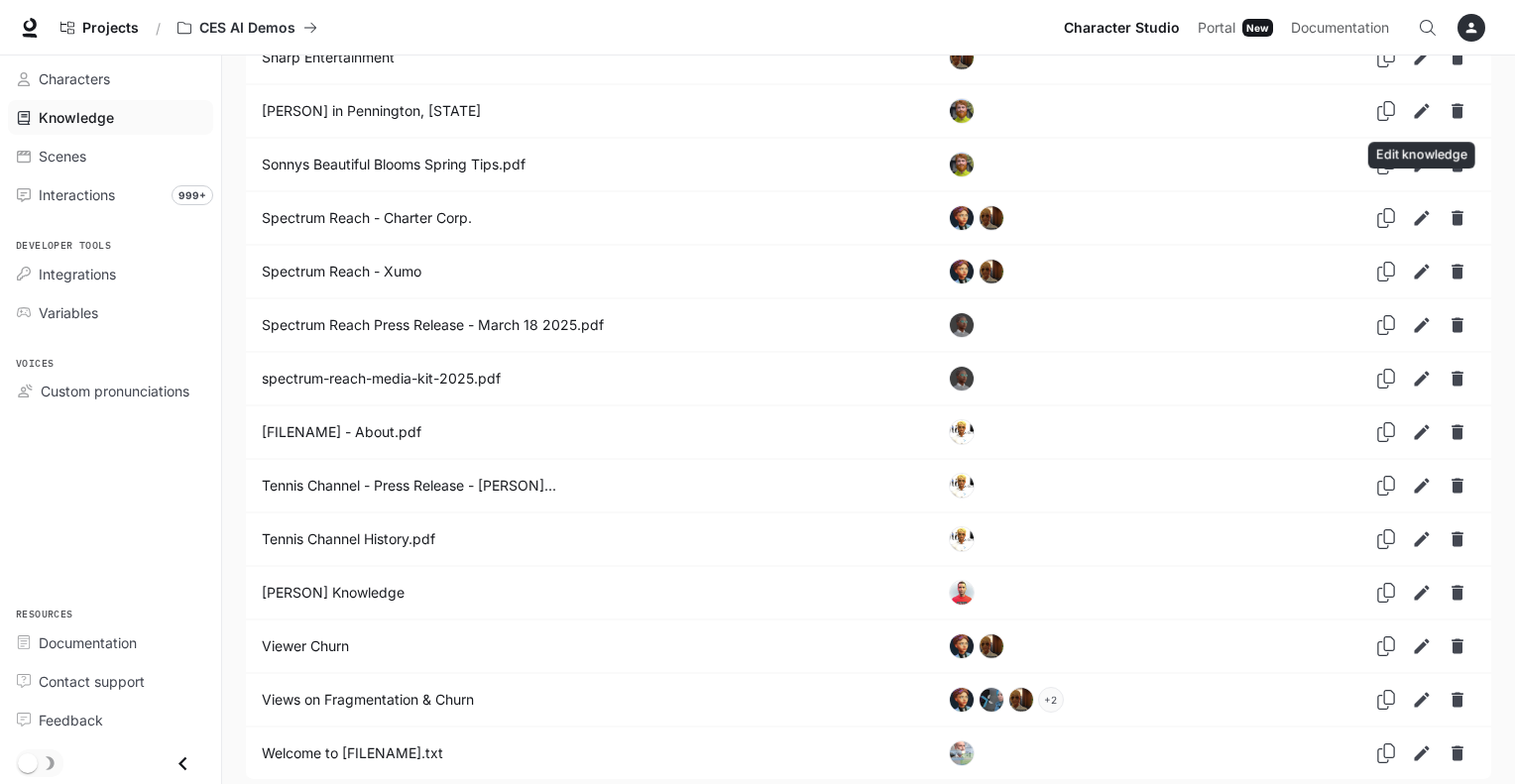 click at bounding box center (1422, 218) 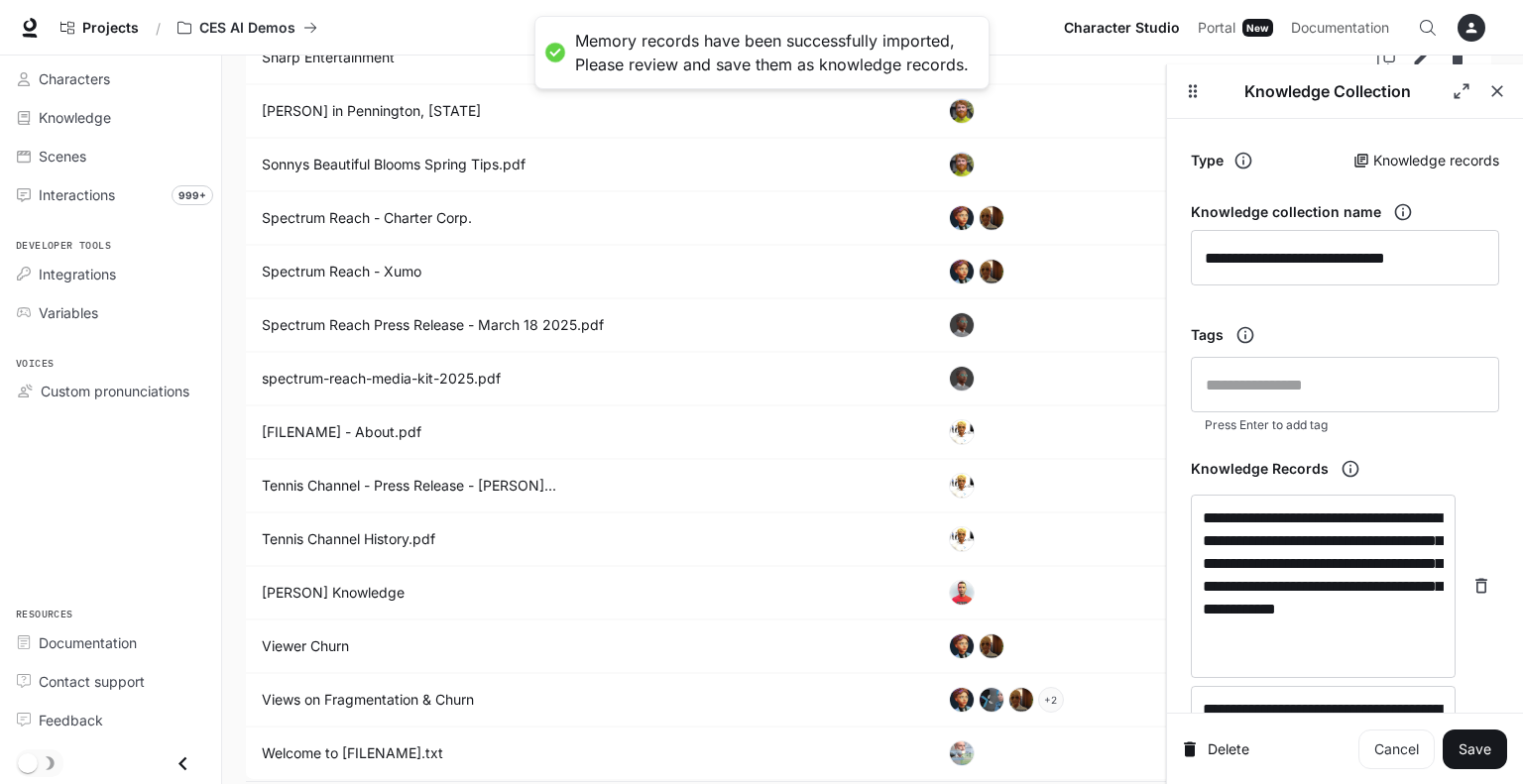 scroll, scrollTop: 571, scrollLeft: 0, axis: vertical 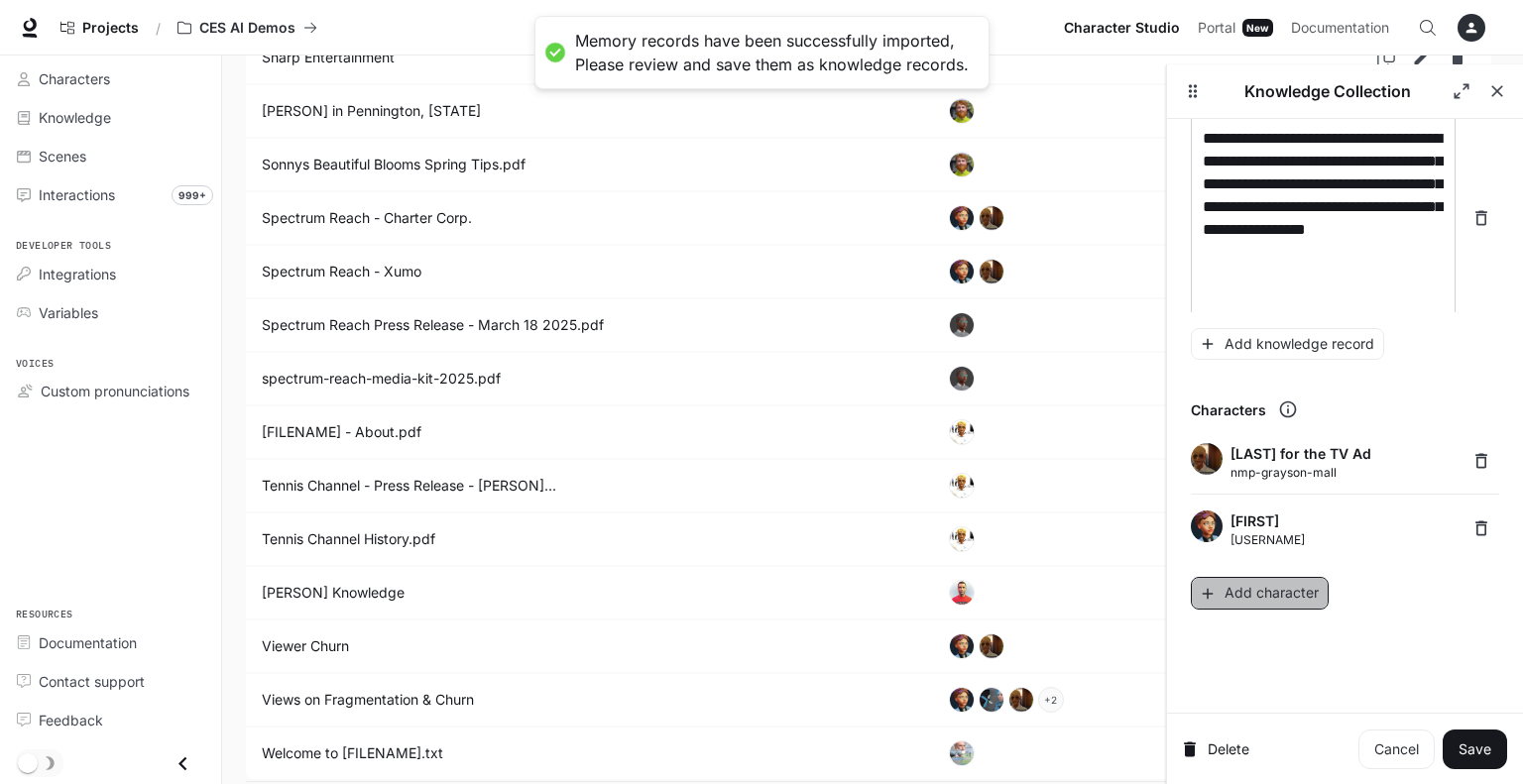click on "Add character" at bounding box center (1259, 593) 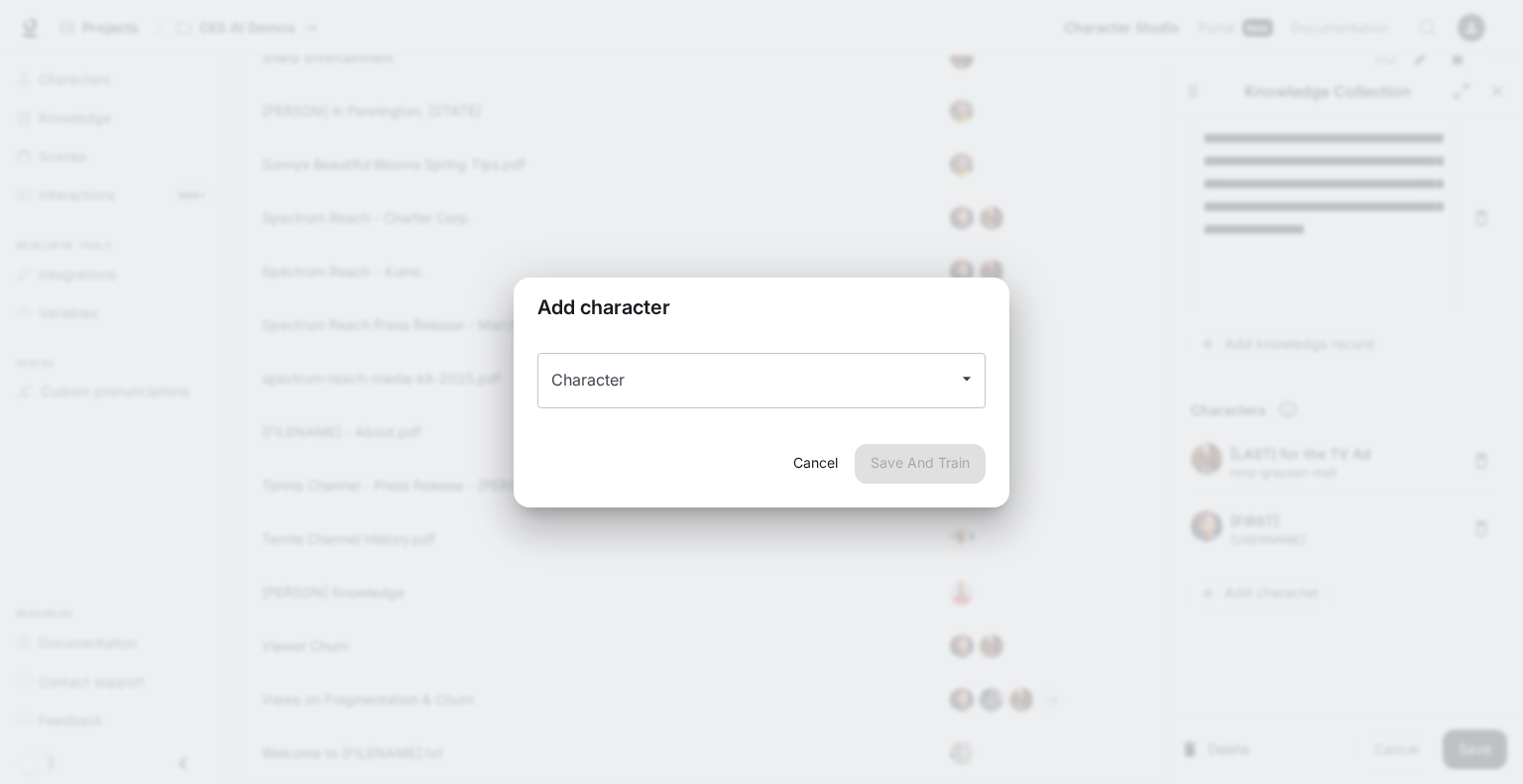click at bounding box center [967, 379] 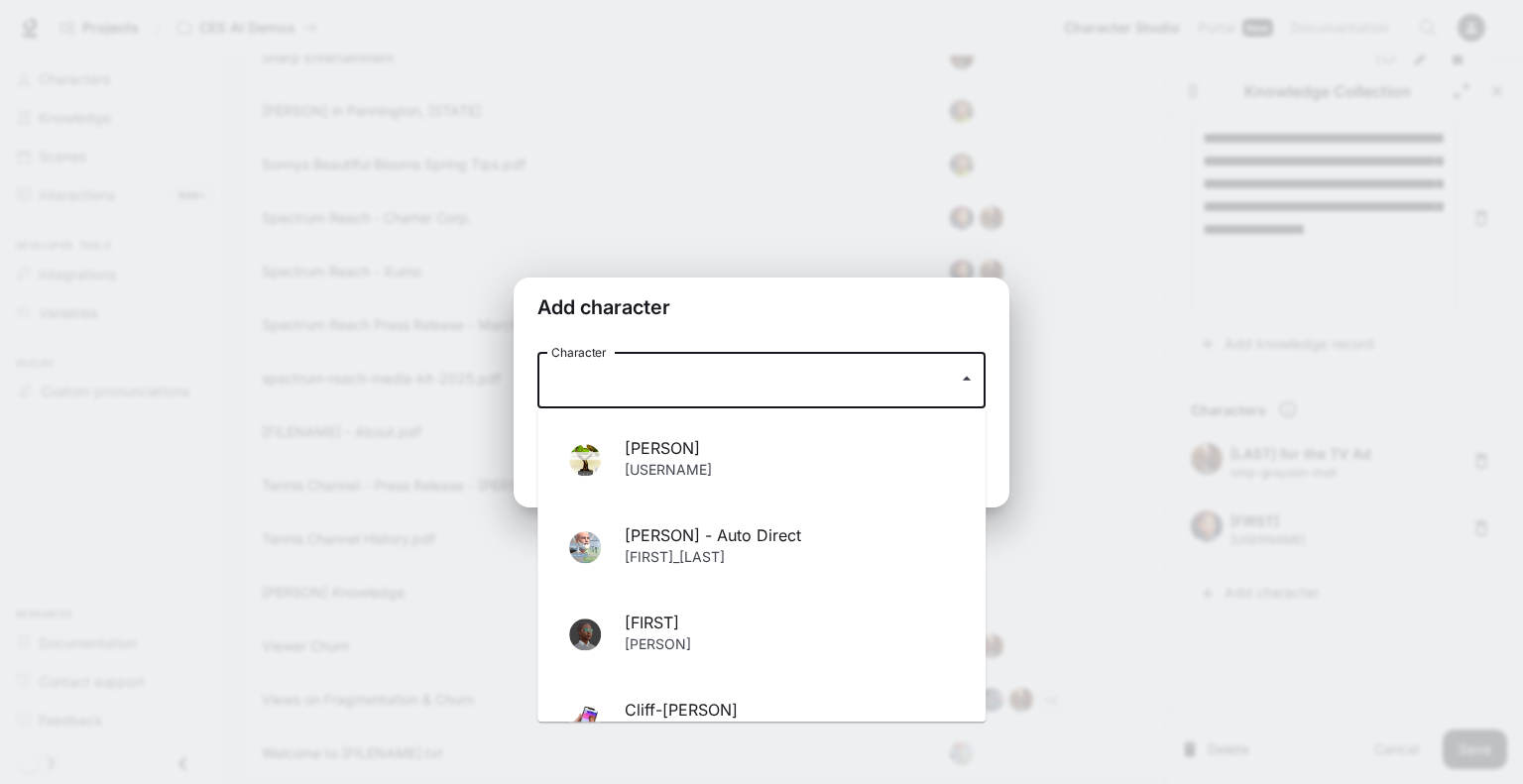 click on "[FIRST]" at bounding box center (789, 622) 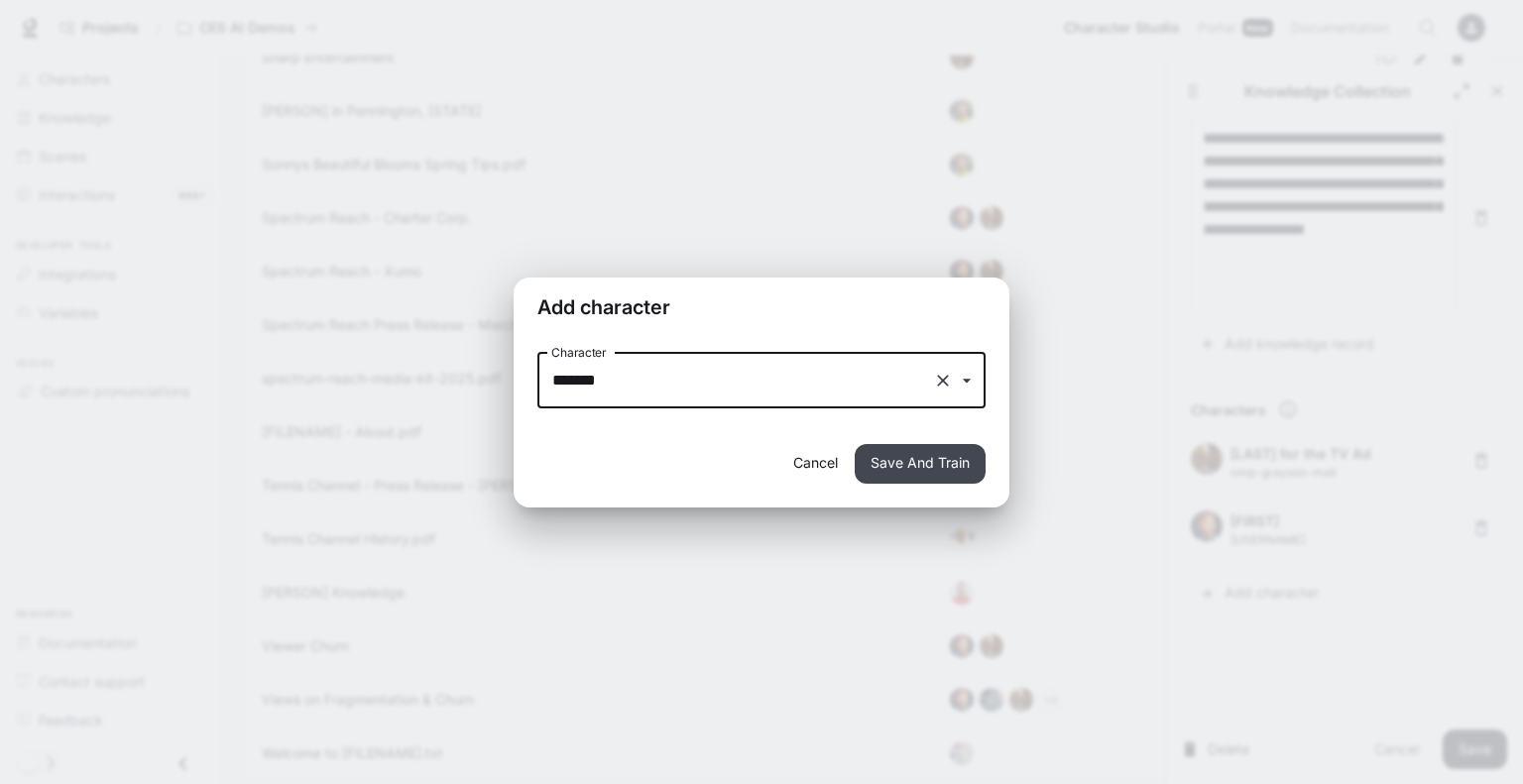 click on "Save And Train" at bounding box center (920, 464) 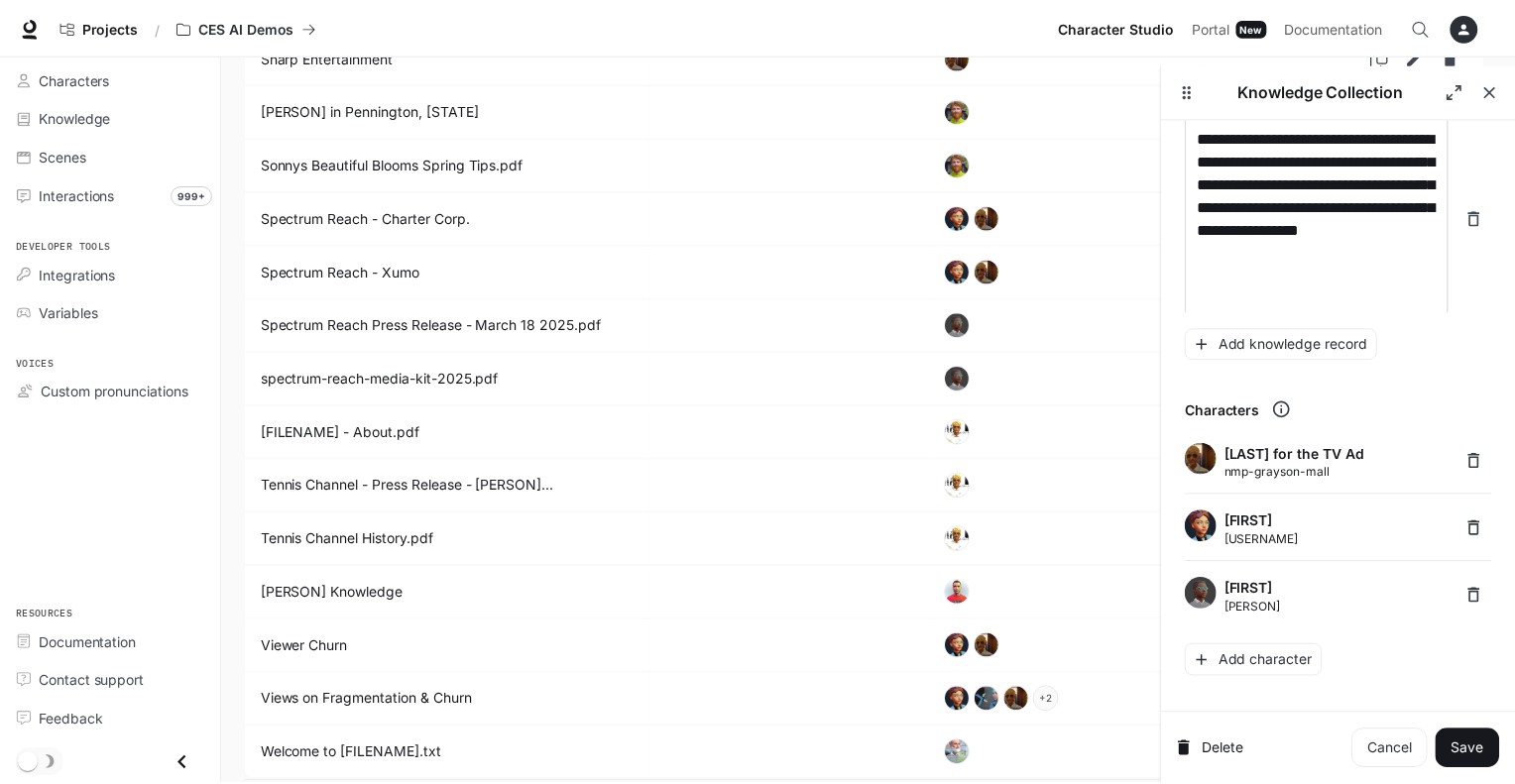 scroll, scrollTop: 0, scrollLeft: 0, axis: both 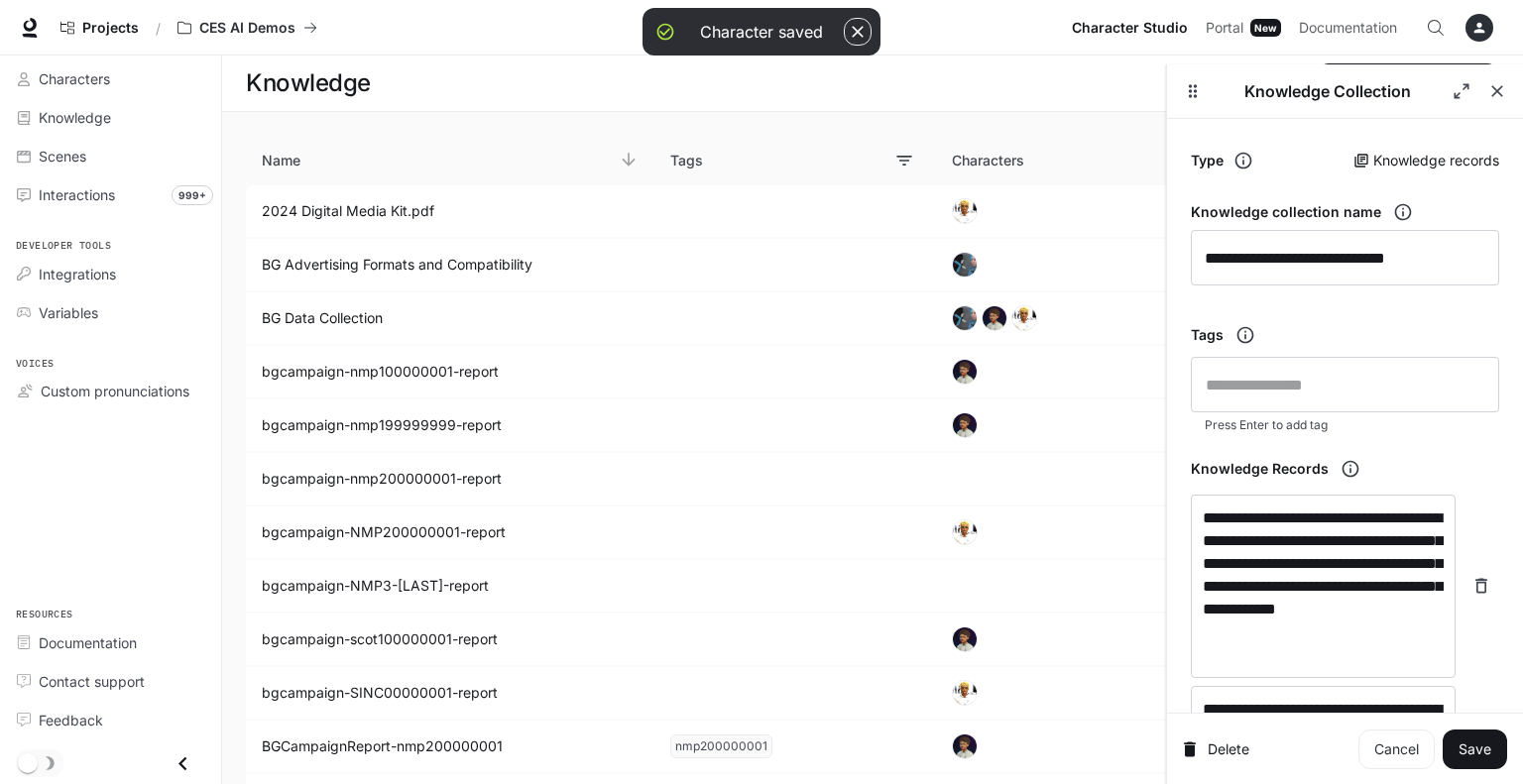 click at bounding box center (858, 32) 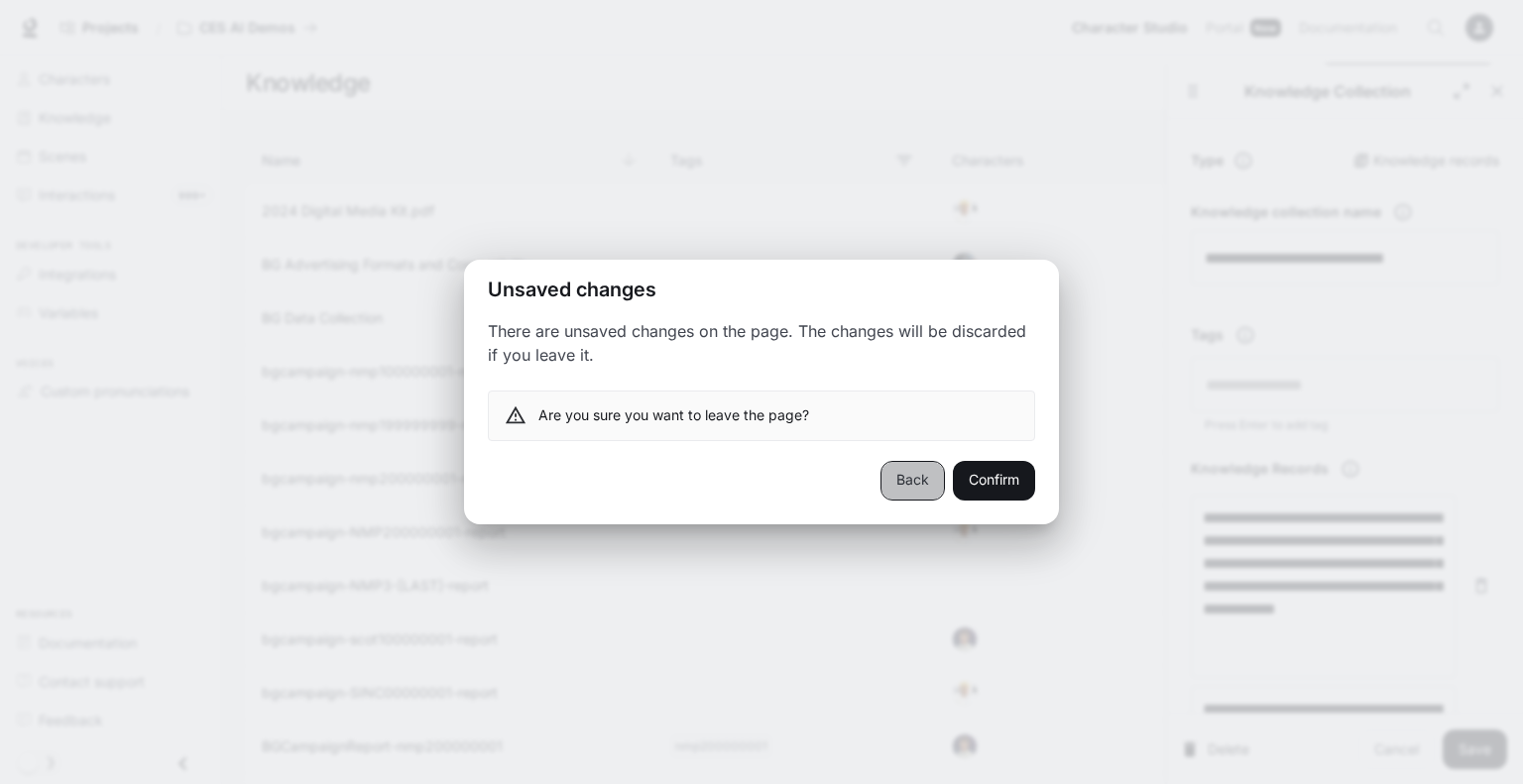 click on "Back" at bounding box center (912, 481) 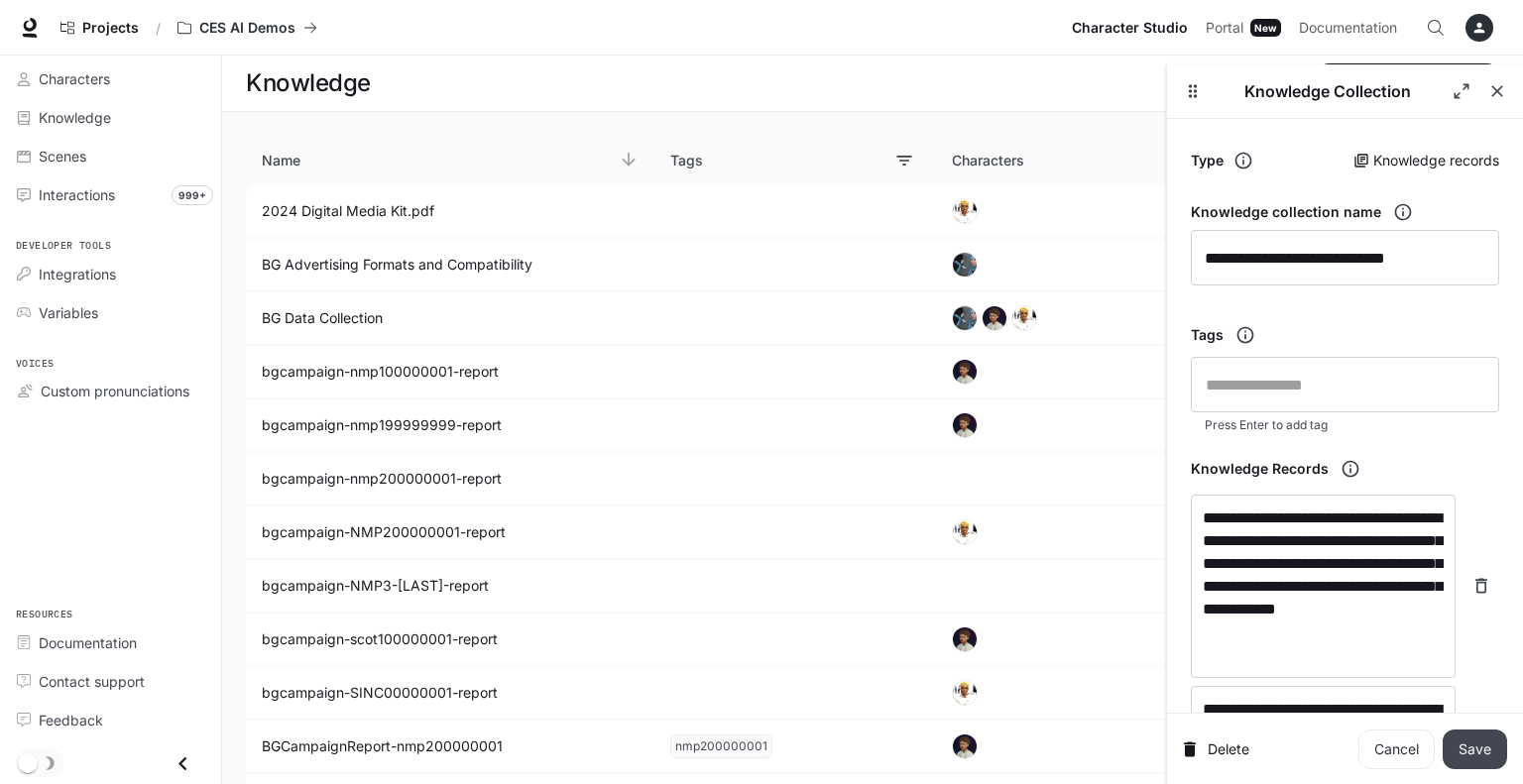 click on "Save" at bounding box center [1474, 749] 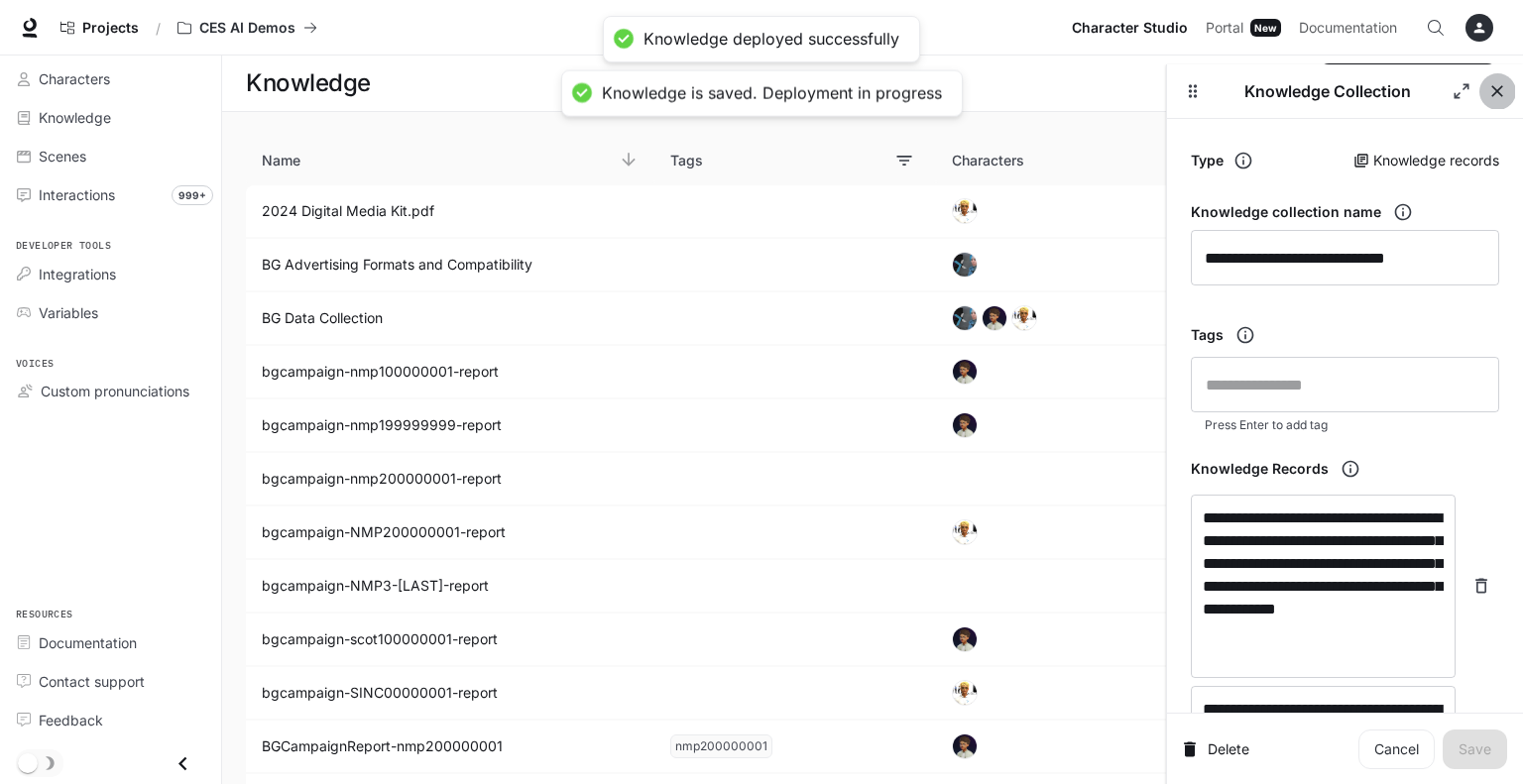 click at bounding box center (1497, 91) 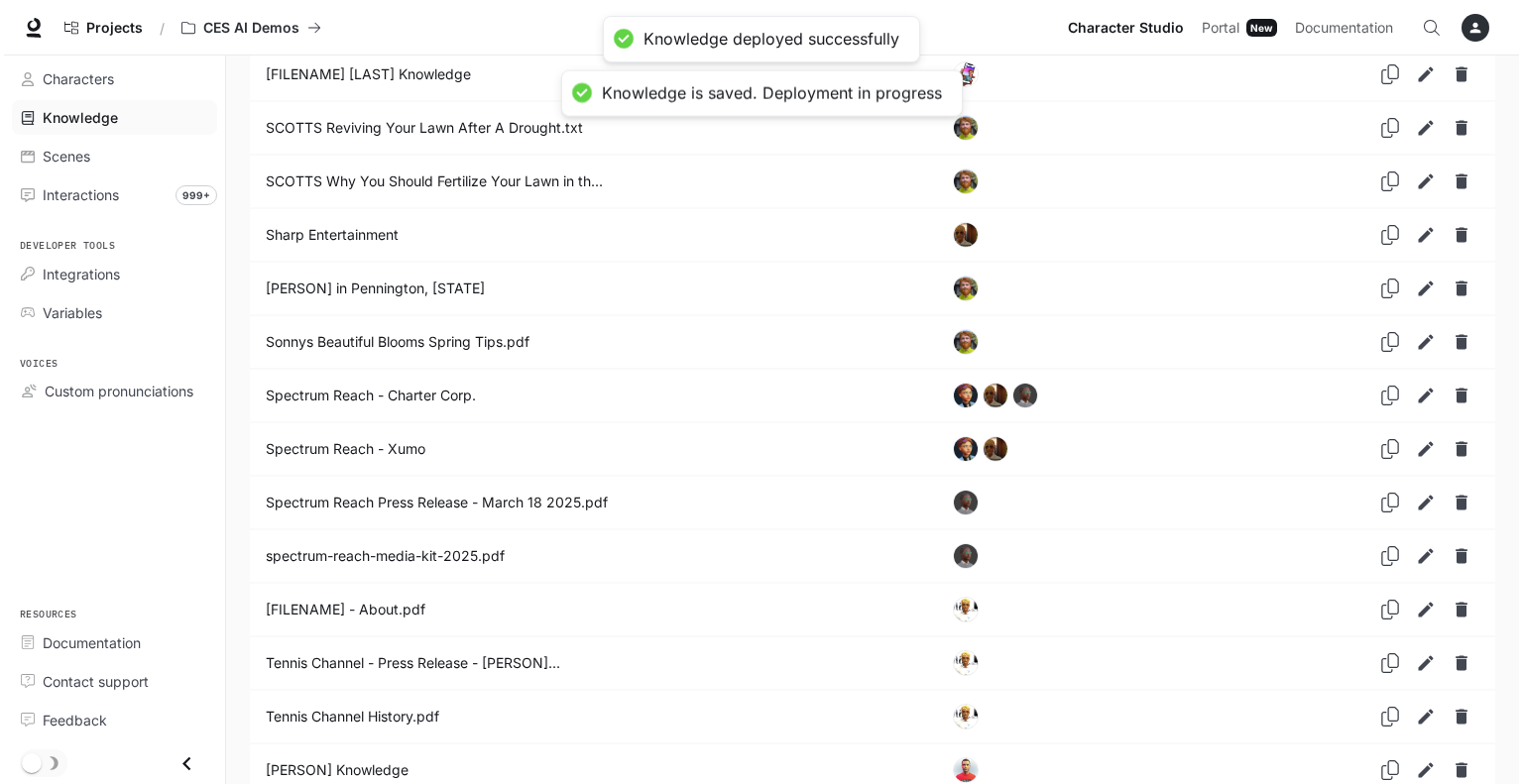scroll, scrollTop: 3989, scrollLeft: 0, axis: vertical 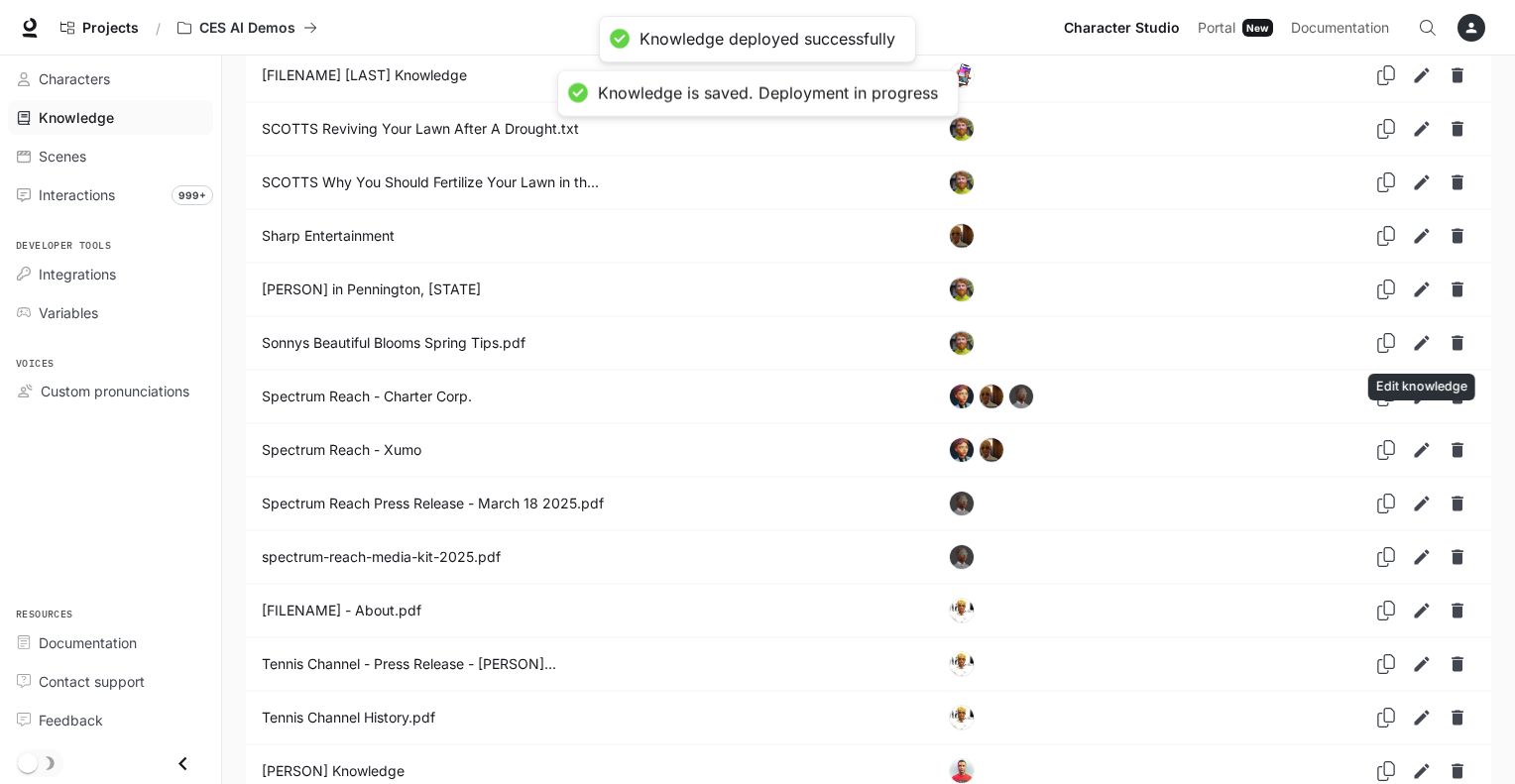 click at bounding box center (1422, 450) 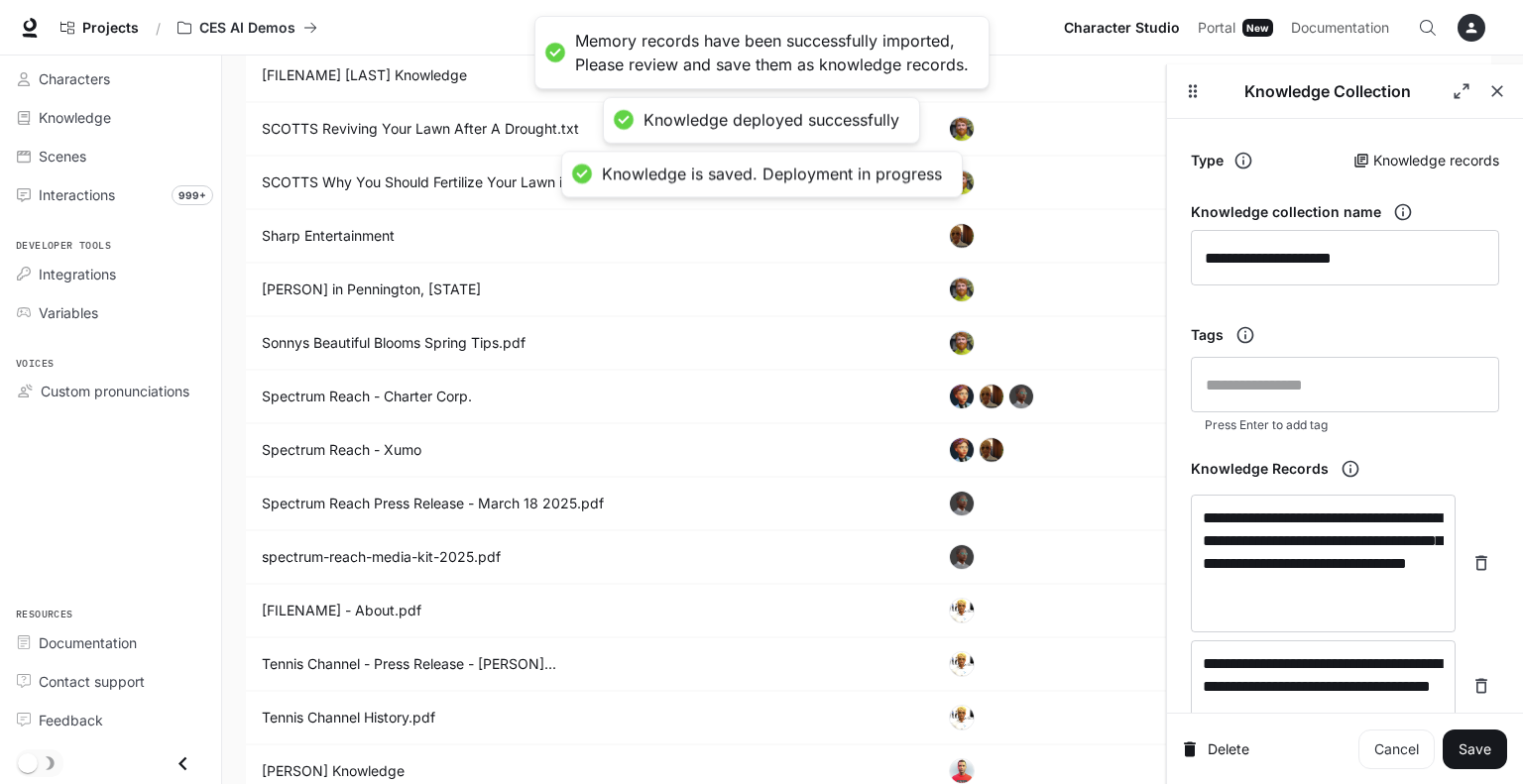 scroll, scrollTop: 571, scrollLeft: 0, axis: vertical 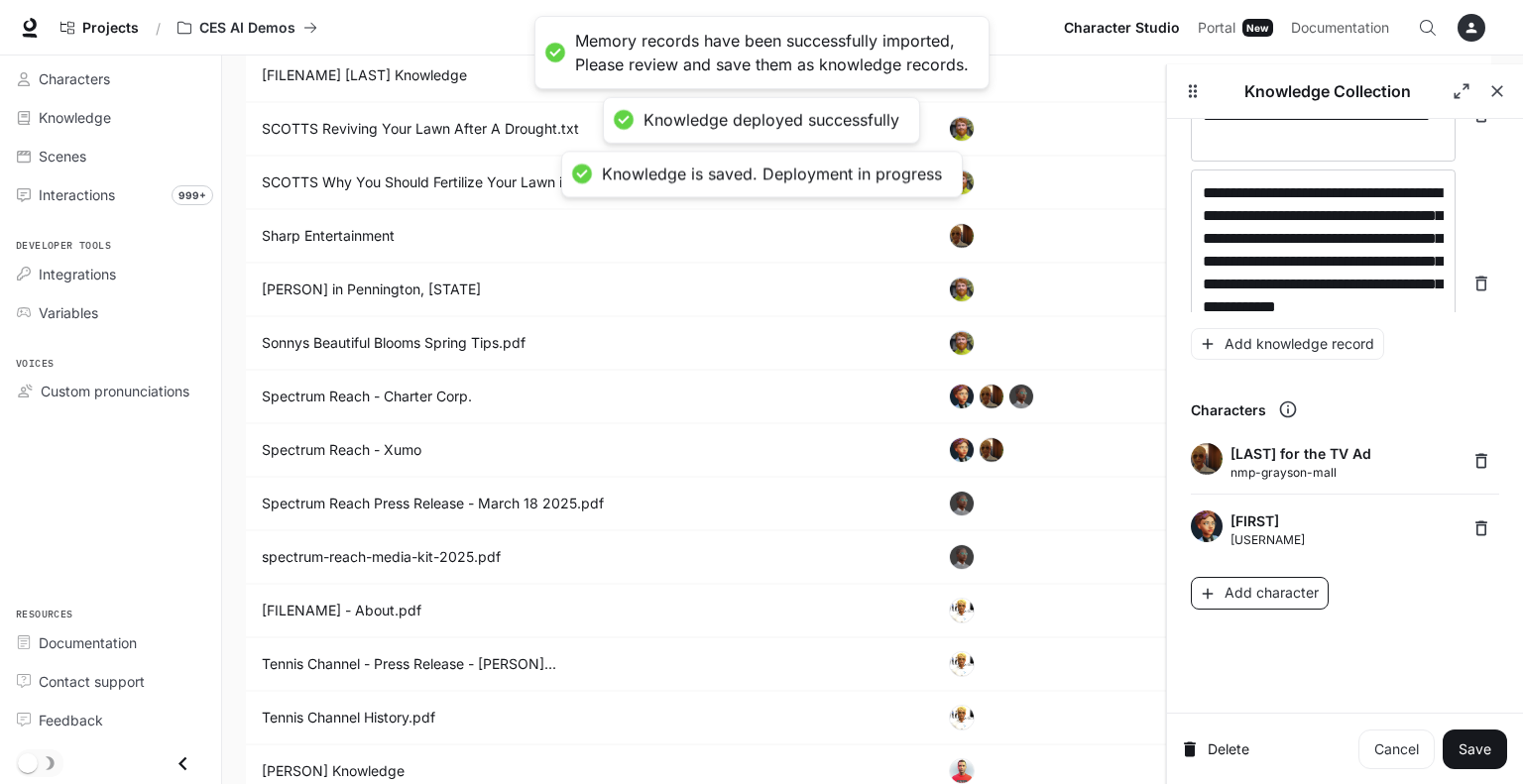 click on "Add character" at bounding box center (1259, 593) 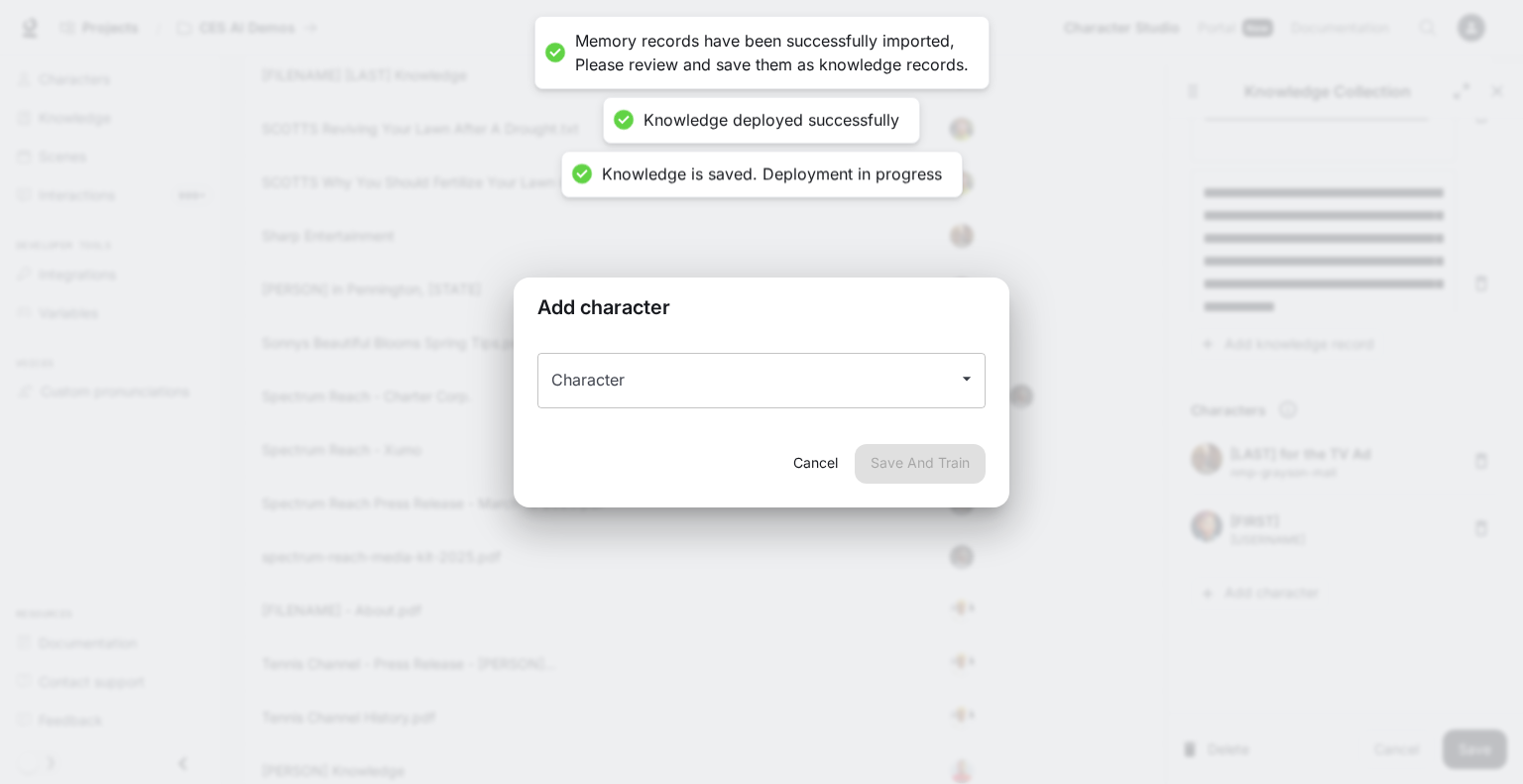 click on "Character" at bounding box center [747, 381] 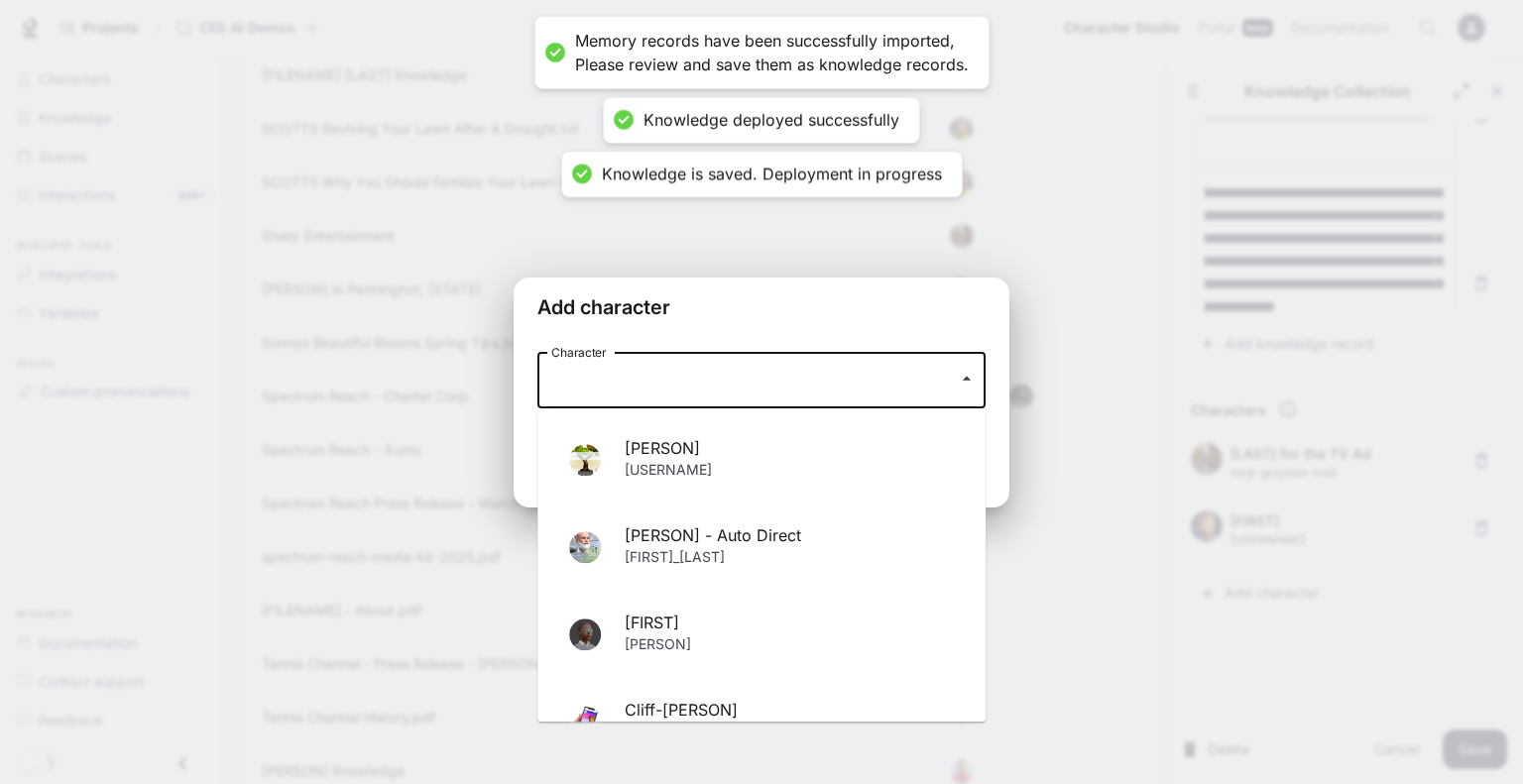 click on "[FIRST]" at bounding box center (789, 622) 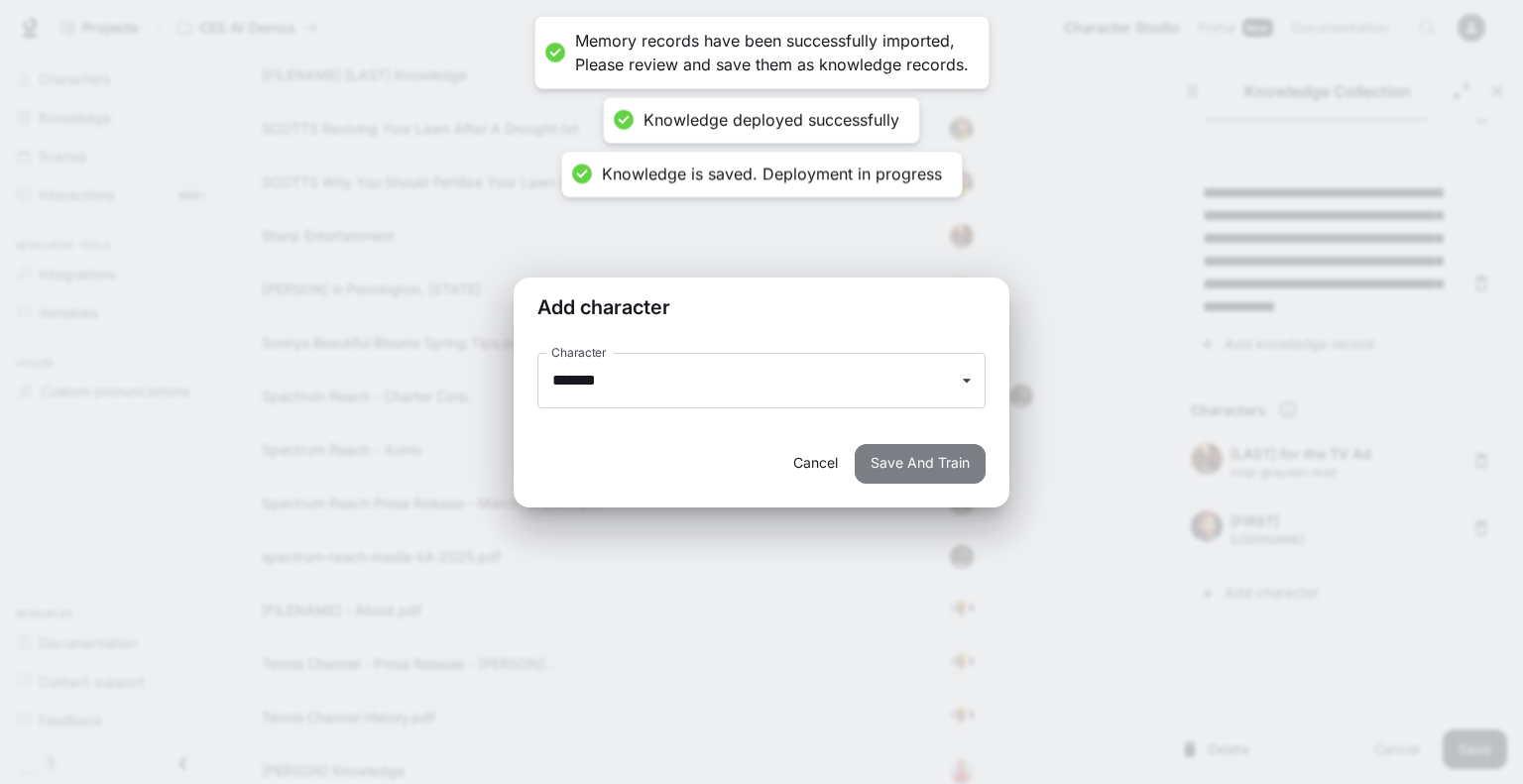click on "Save And Train" at bounding box center (920, 464) 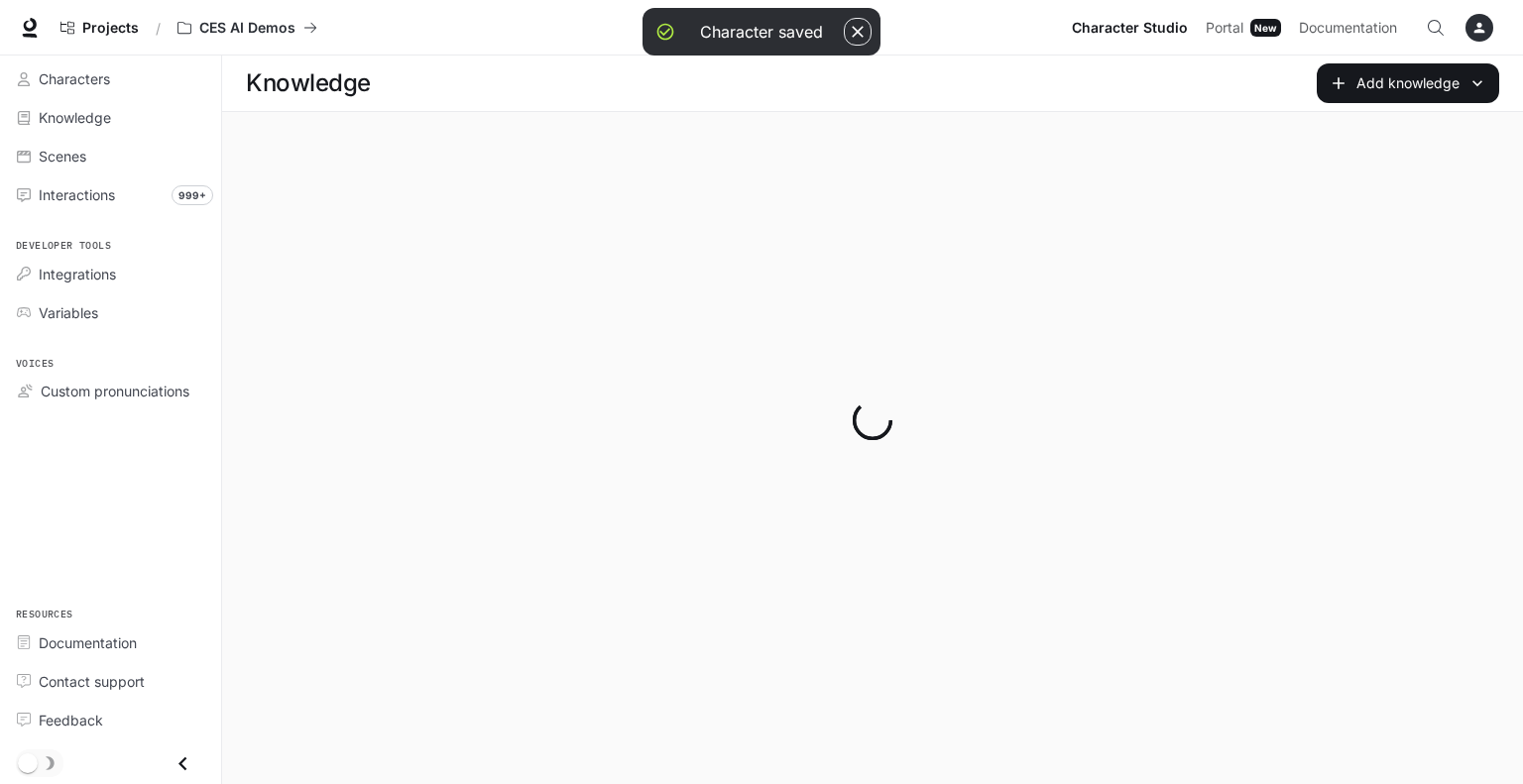 scroll, scrollTop: 0, scrollLeft: 0, axis: both 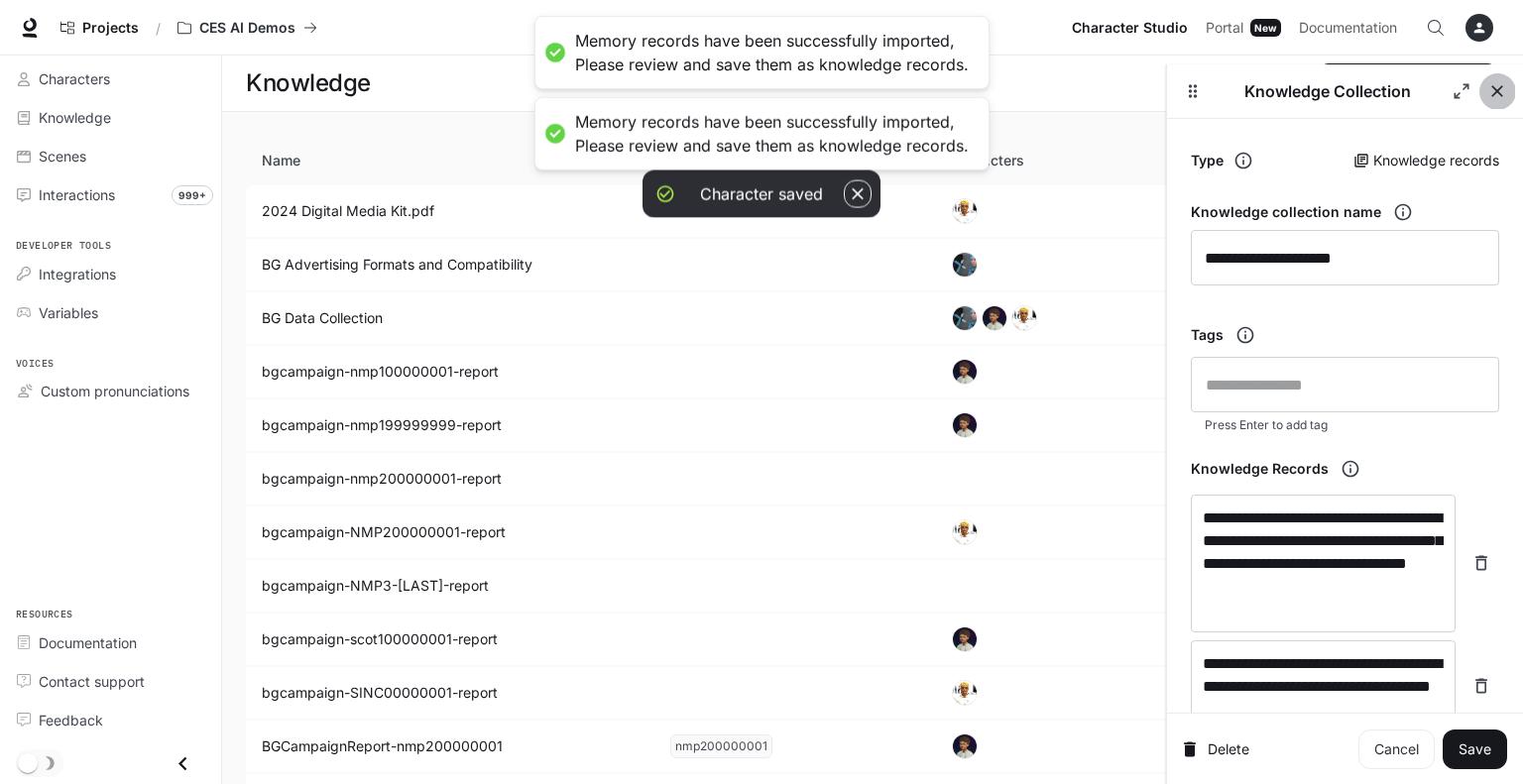 click at bounding box center [1497, 91] 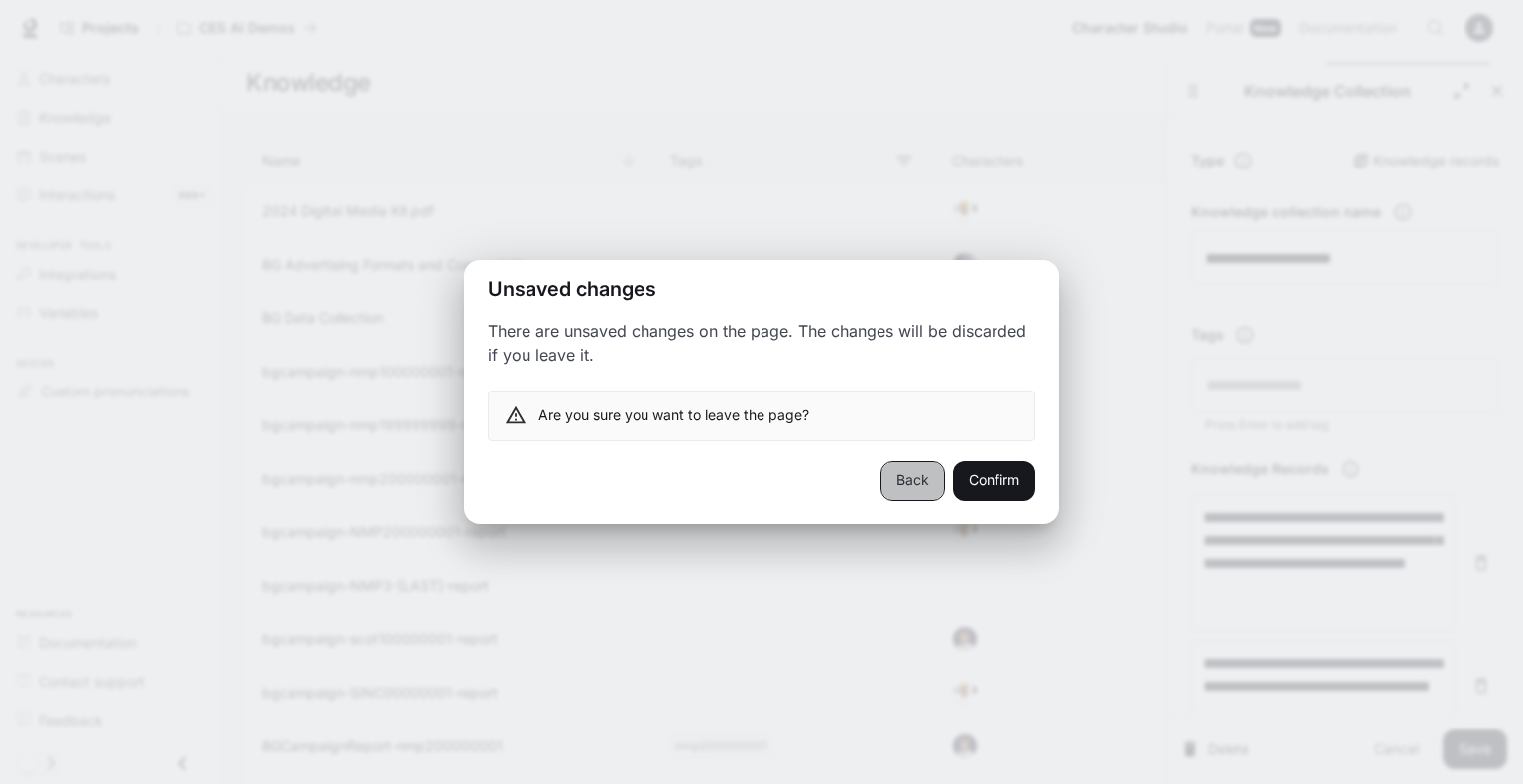 click on "Back" at bounding box center (912, 481) 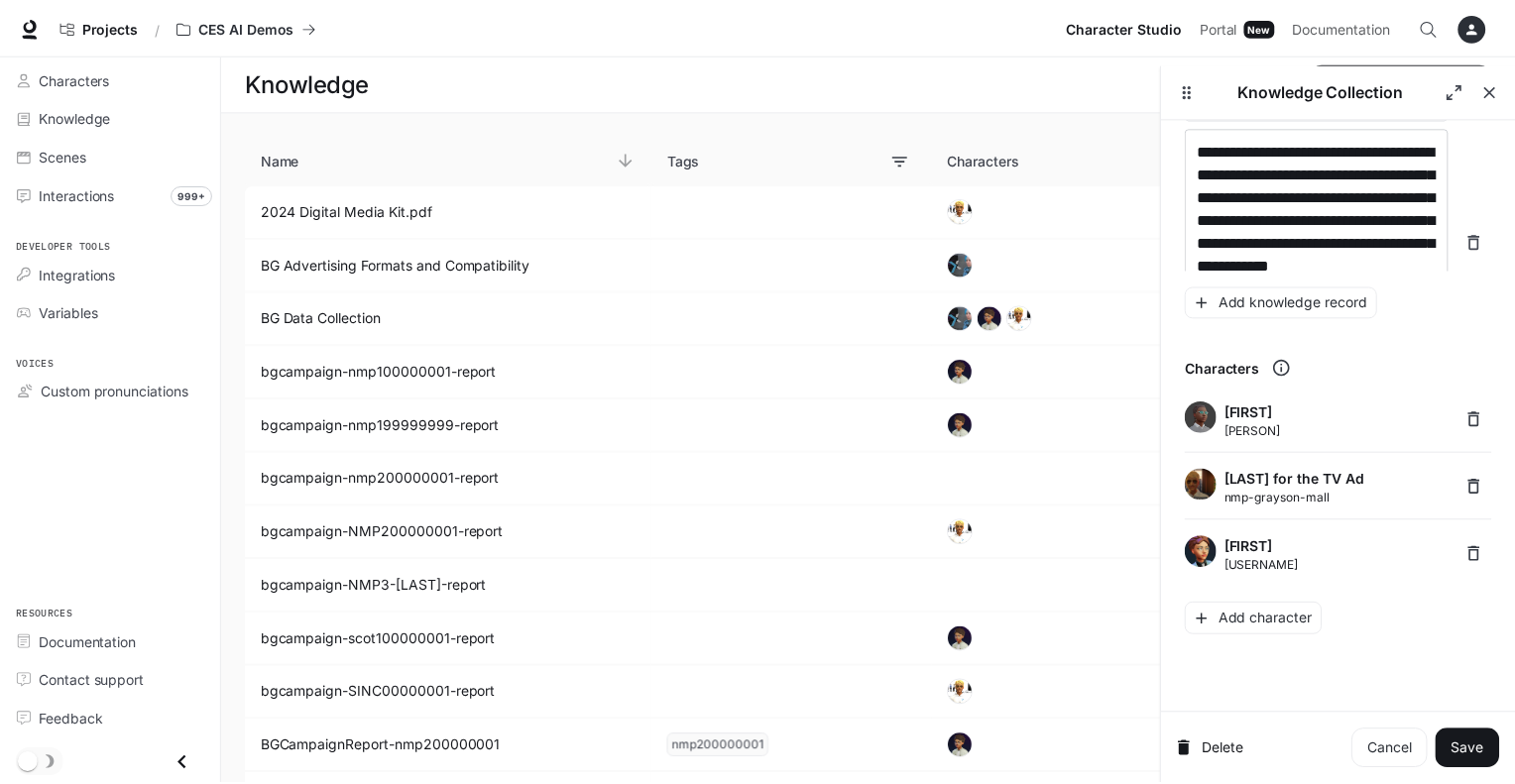 scroll, scrollTop: 638, scrollLeft: 0, axis: vertical 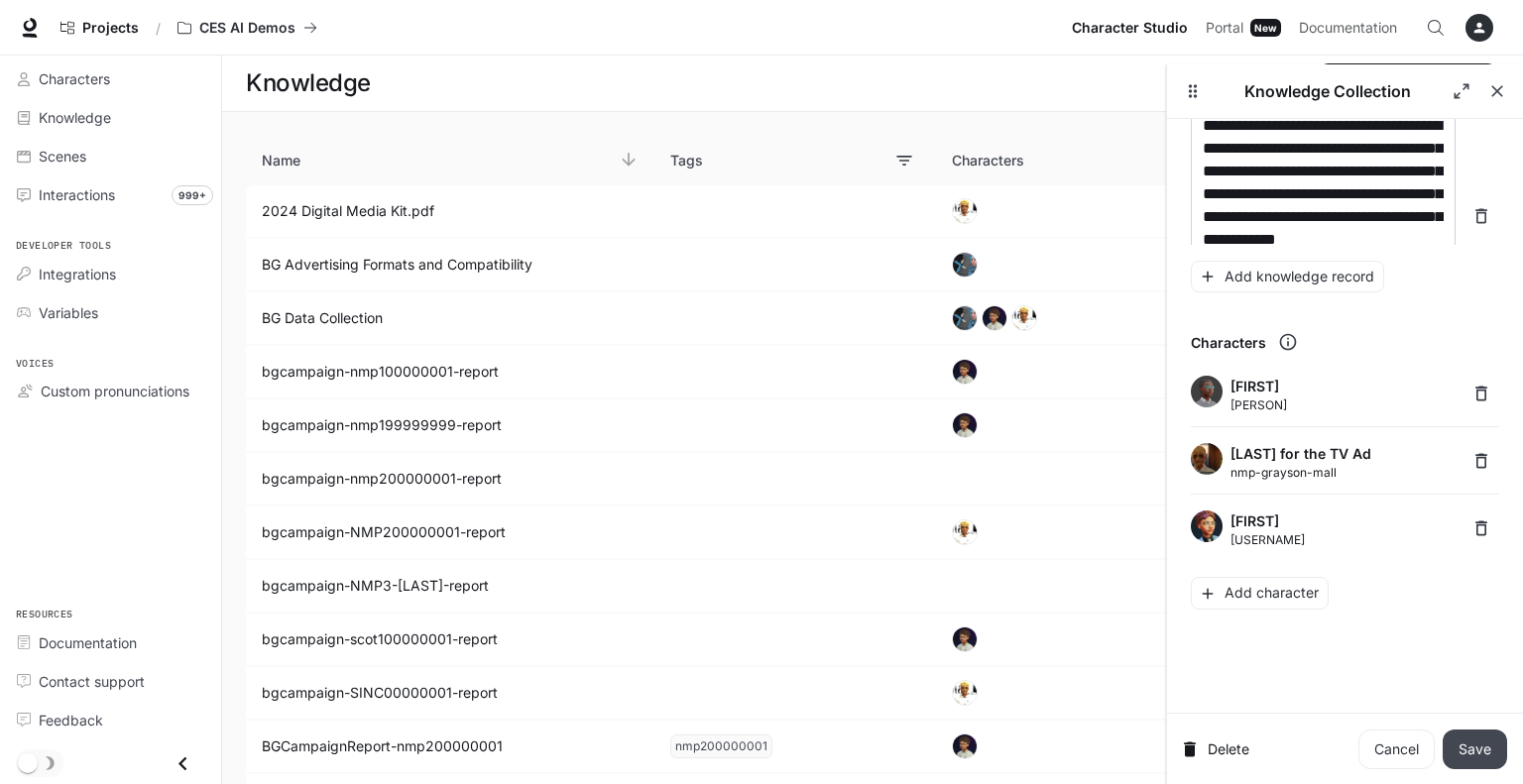 click on "Save" at bounding box center (1474, 749) 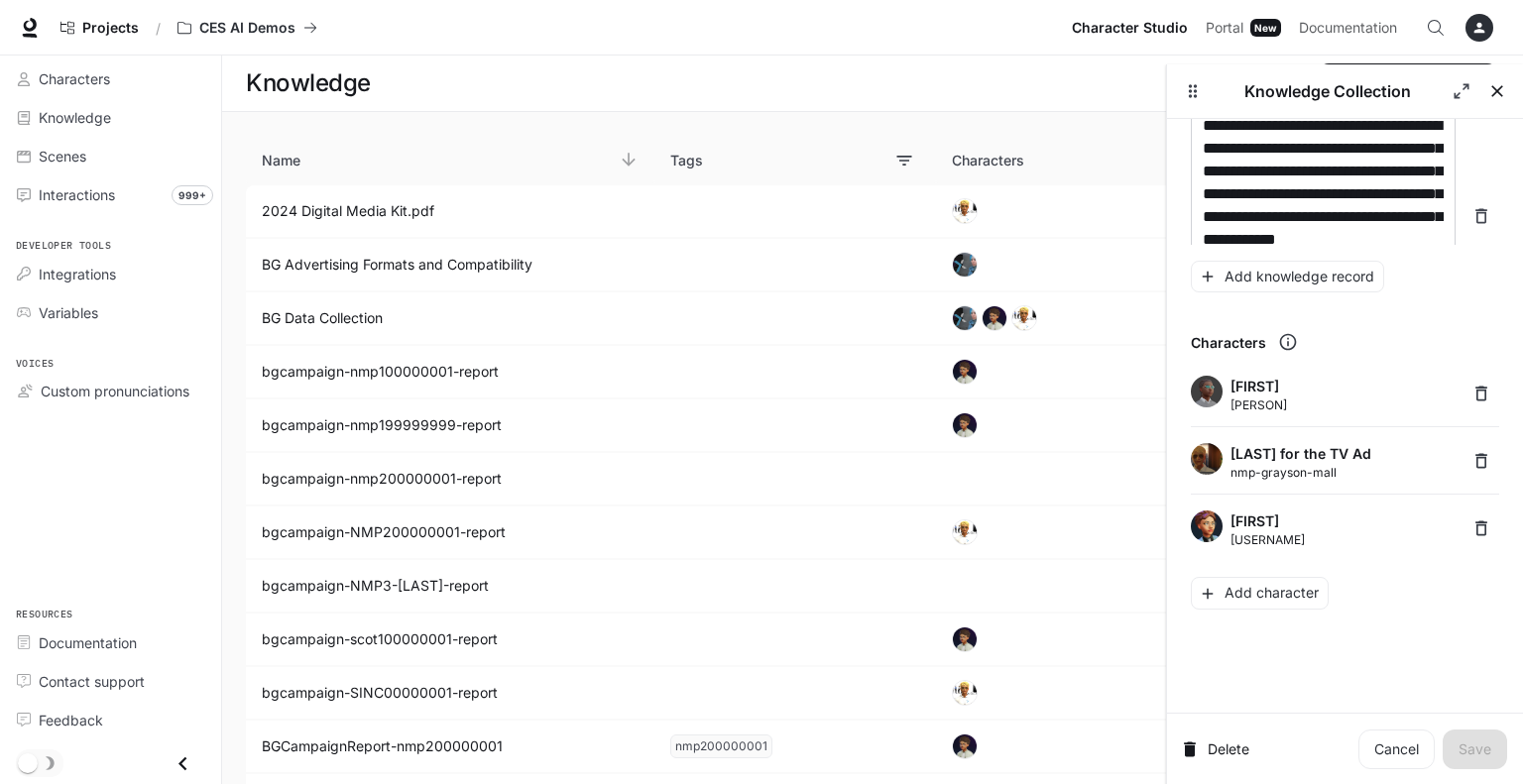 click at bounding box center [1497, 91] 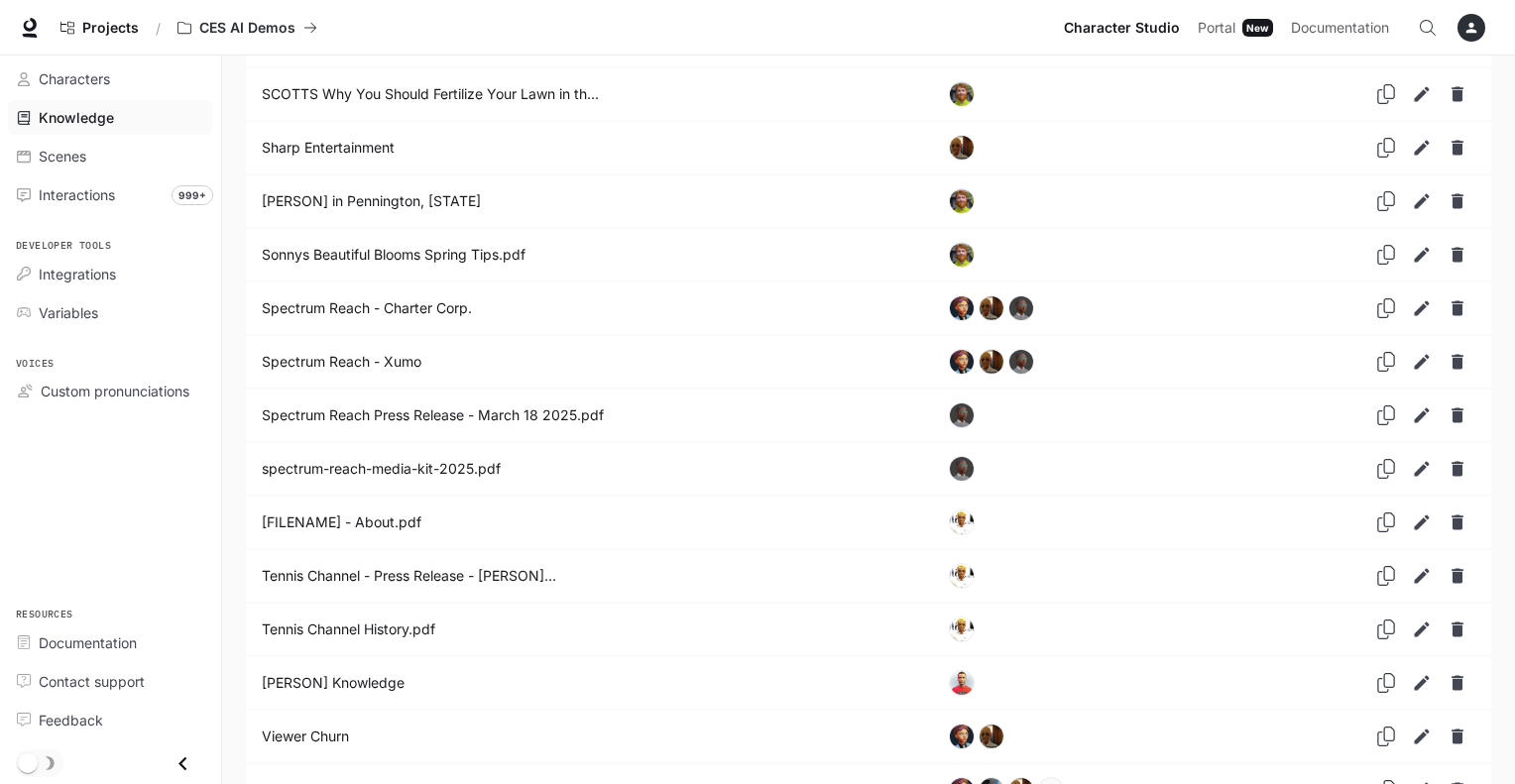 scroll, scrollTop: 4077, scrollLeft: 0, axis: vertical 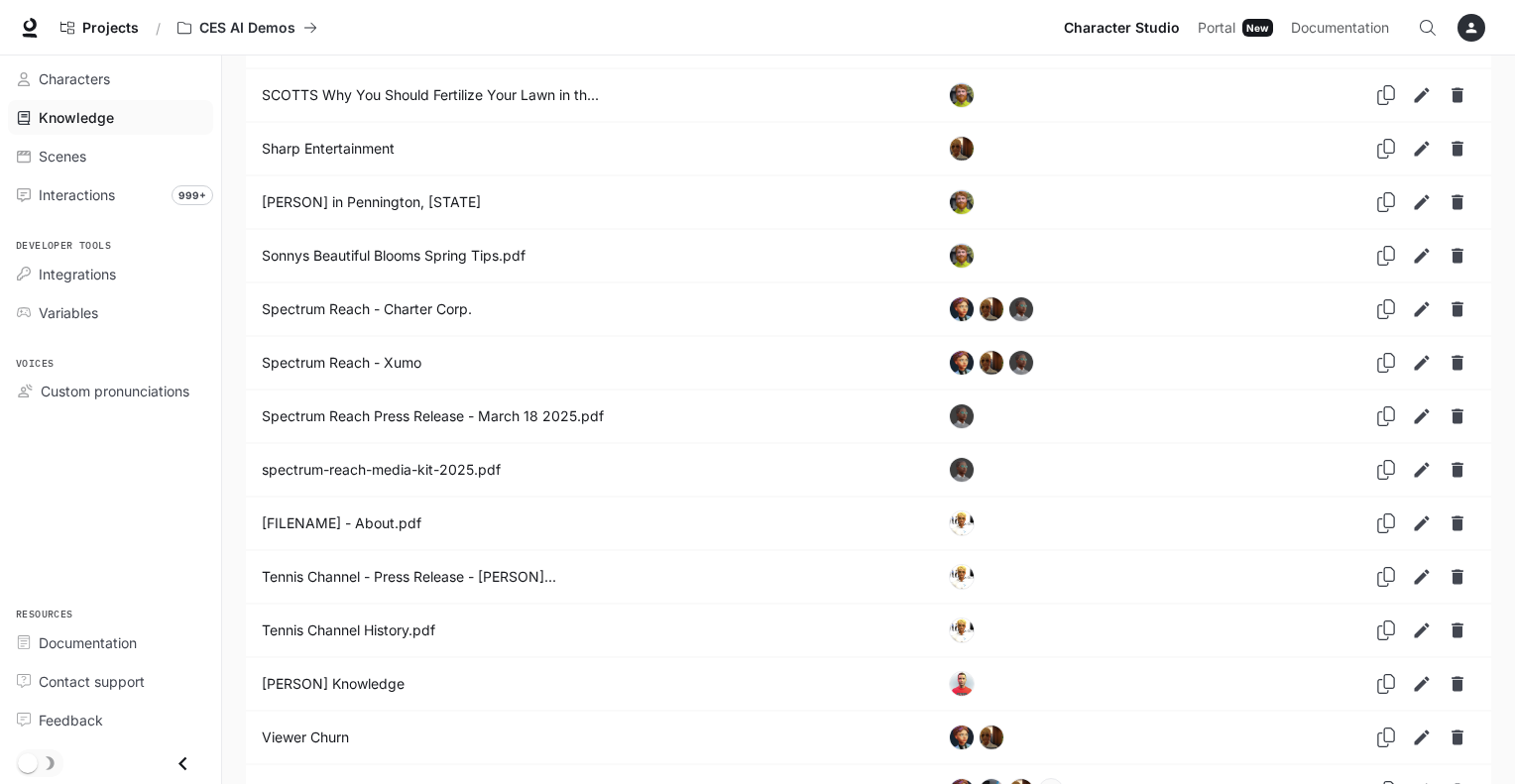 click on "Knowledge" at bounding box center [76, 117] 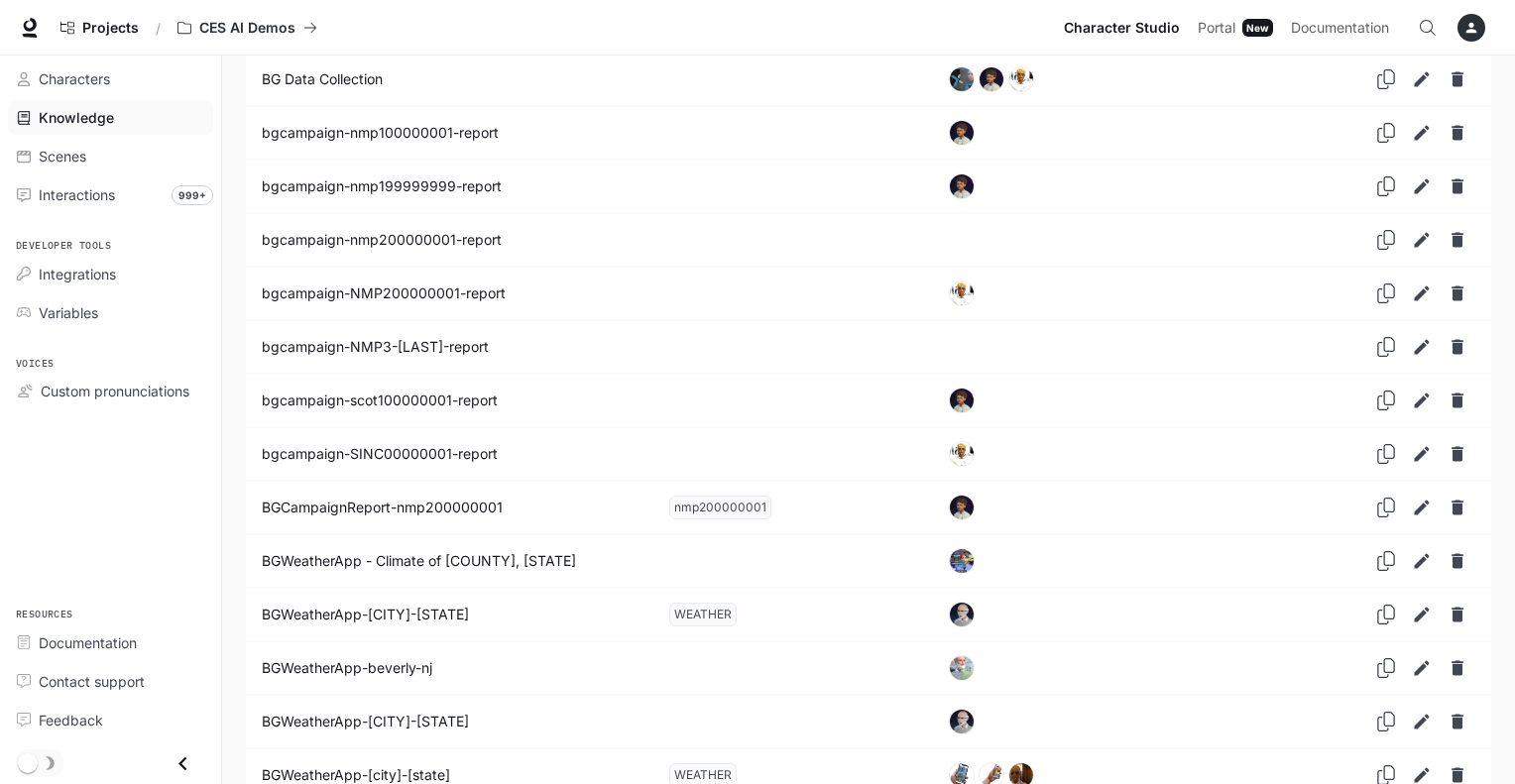 scroll, scrollTop: 0, scrollLeft: 0, axis: both 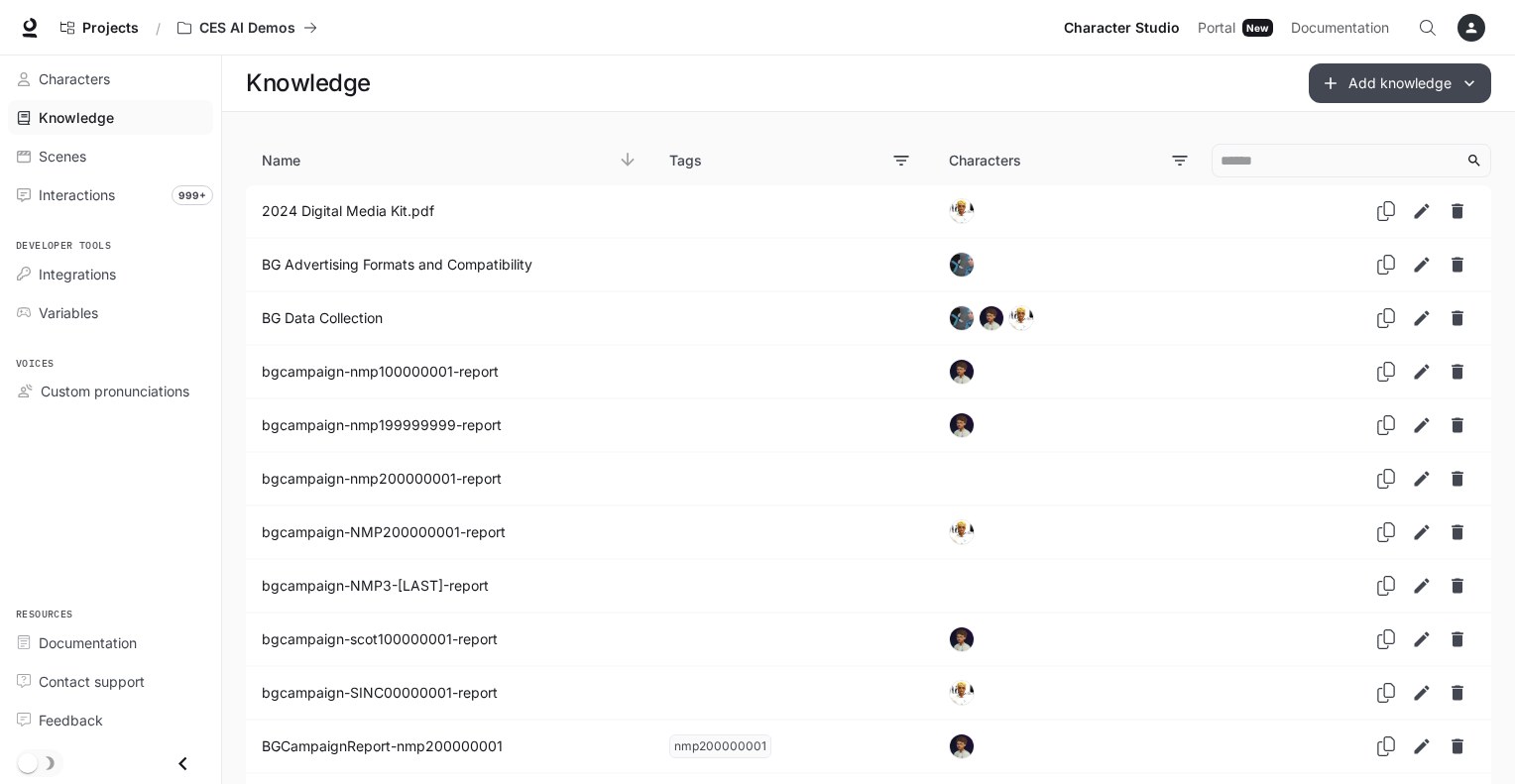 click on "Add knowledge" at bounding box center (1400, 83) 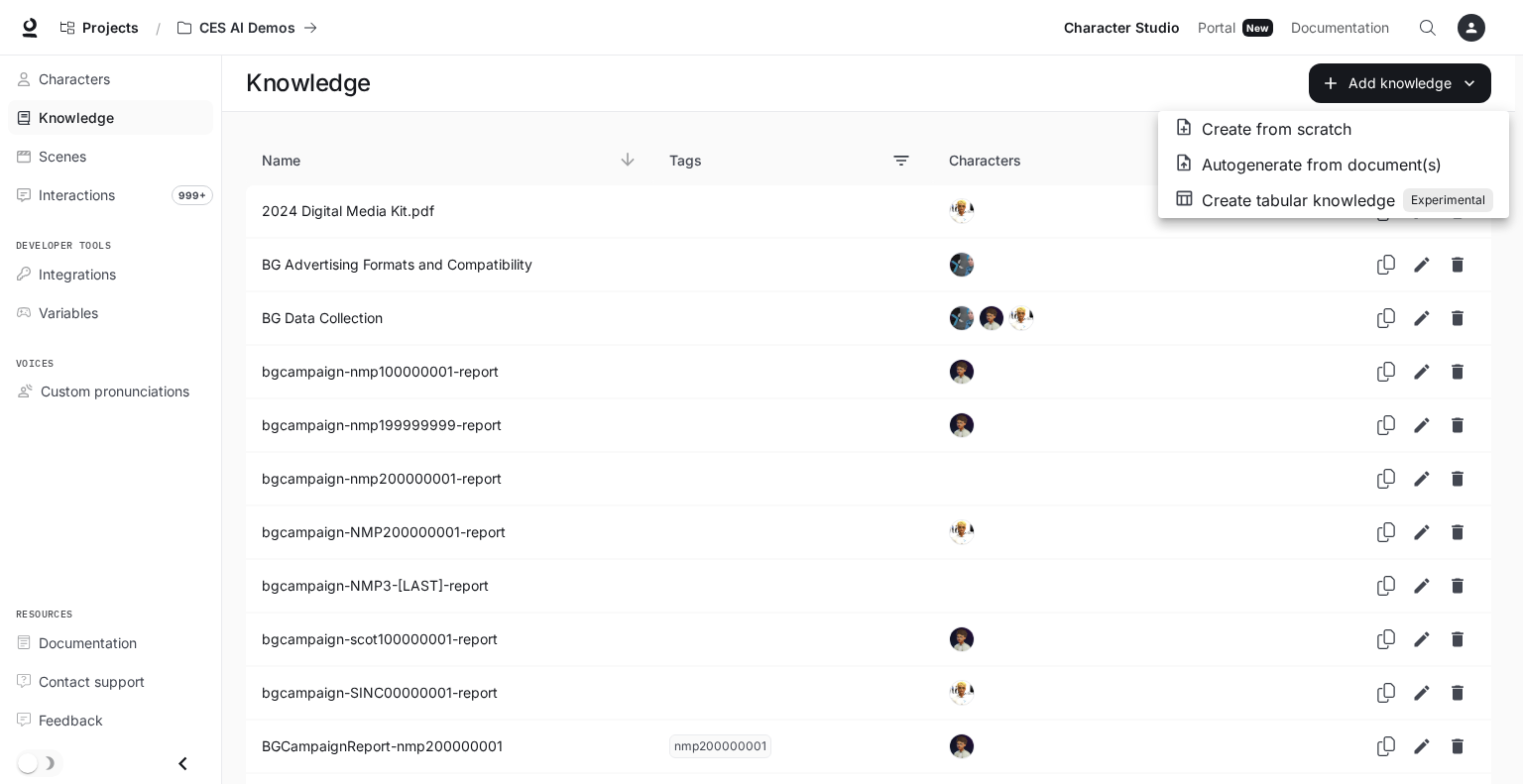 click on "Autogenerate from document(s)" at bounding box center [1322, 165] 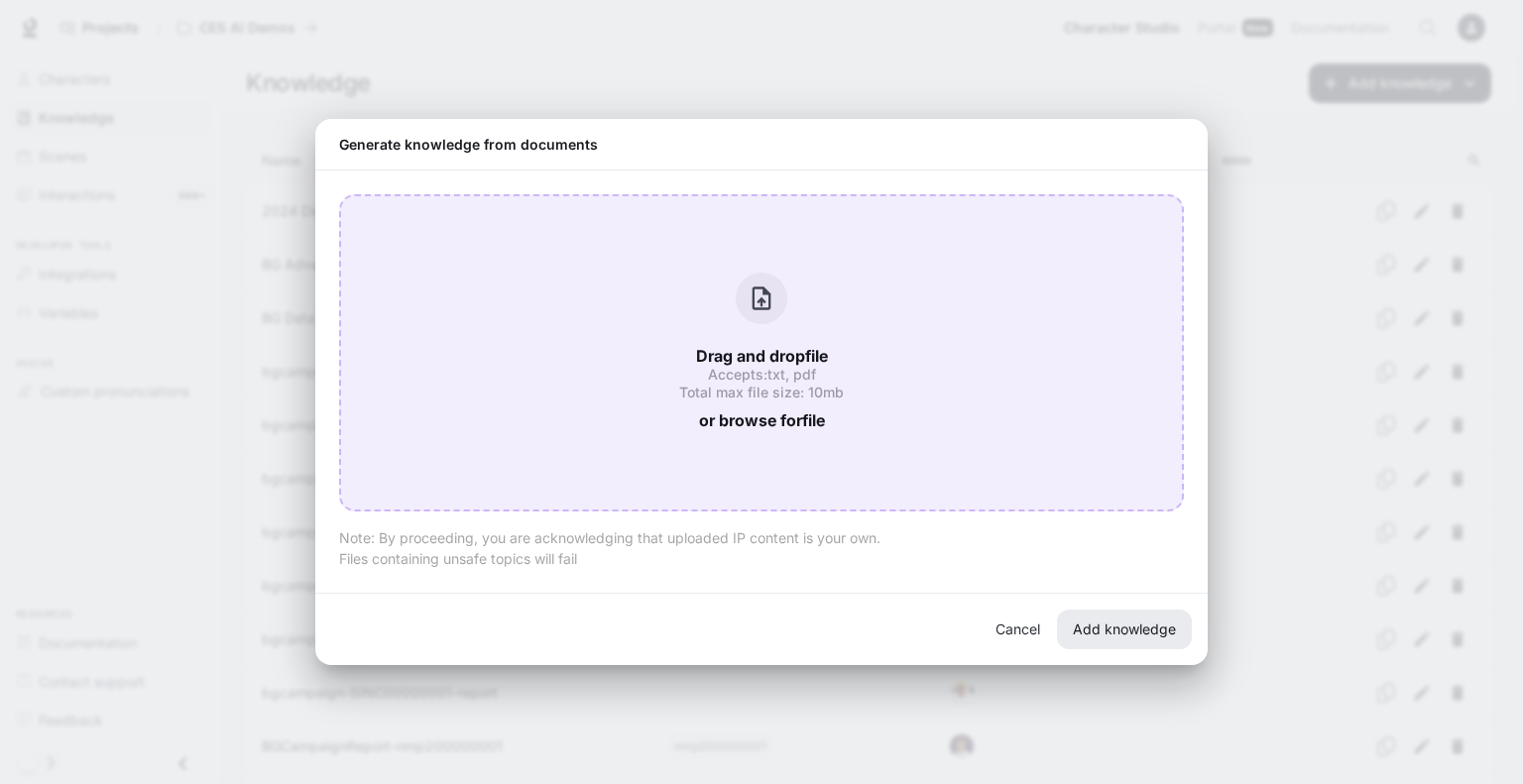click on "or browse for  file" at bounding box center (762, 420) 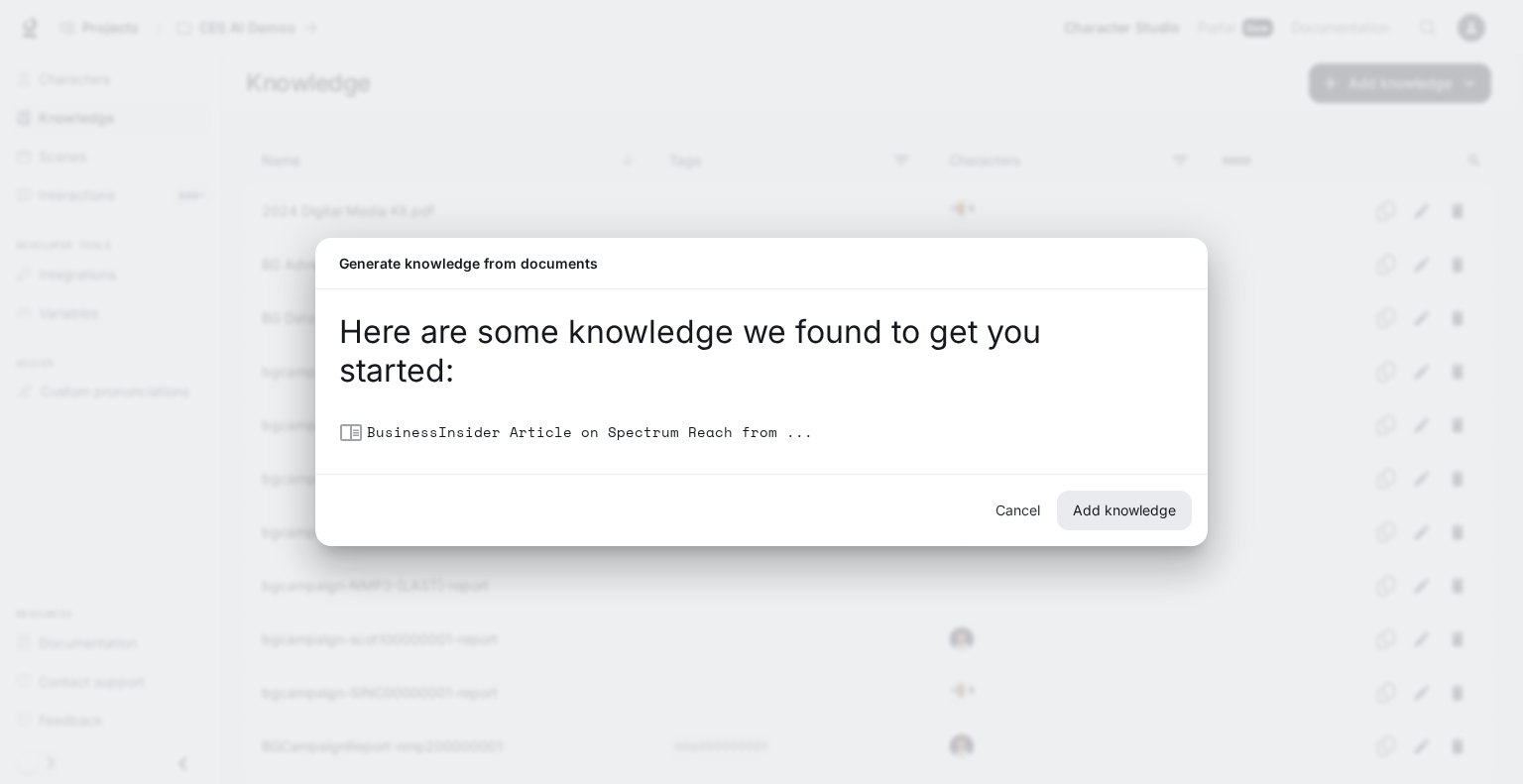 click on "Add knowledge" at bounding box center (1124, 510) 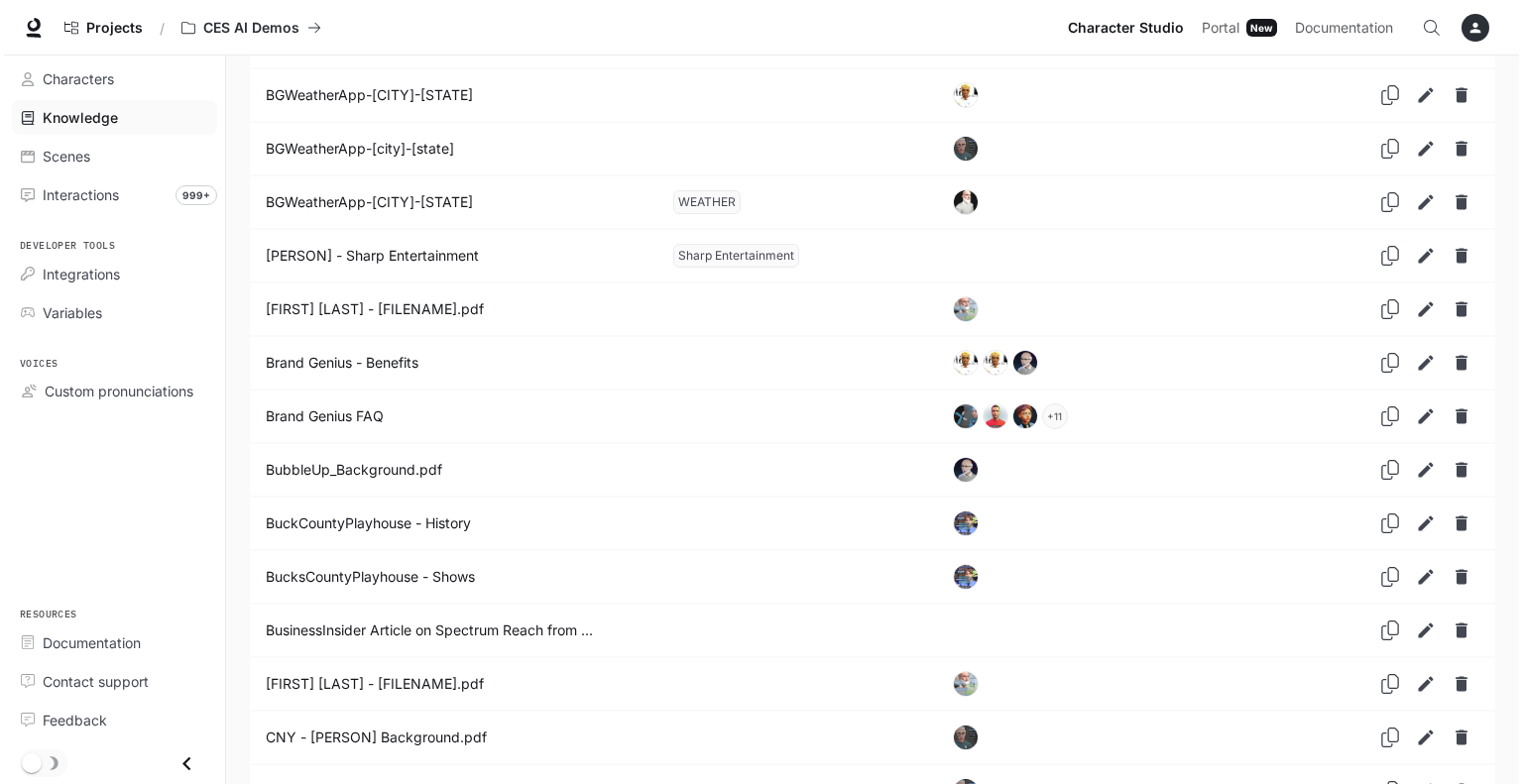 scroll, scrollTop: 1177, scrollLeft: 0, axis: vertical 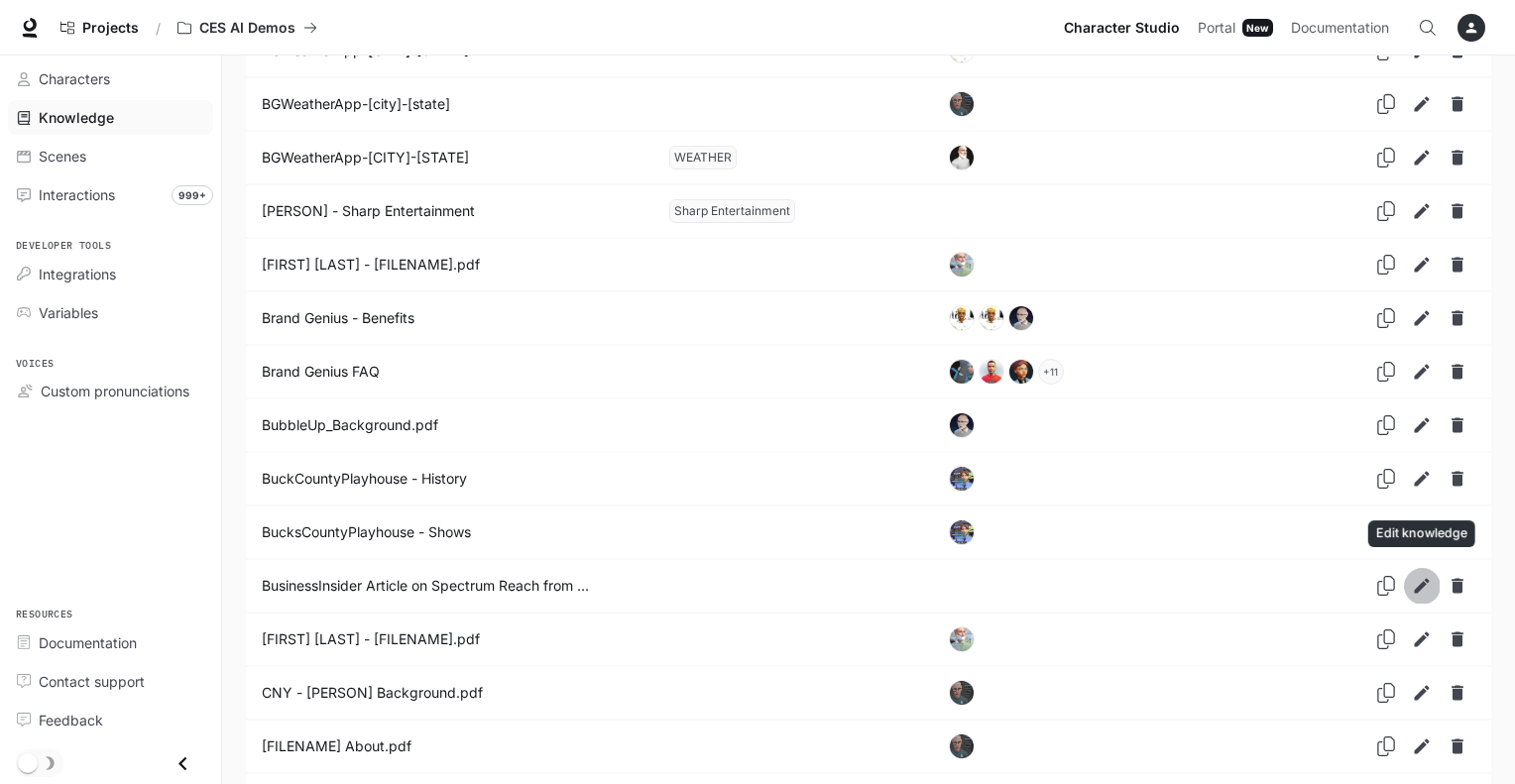 click at bounding box center [1422, 585] 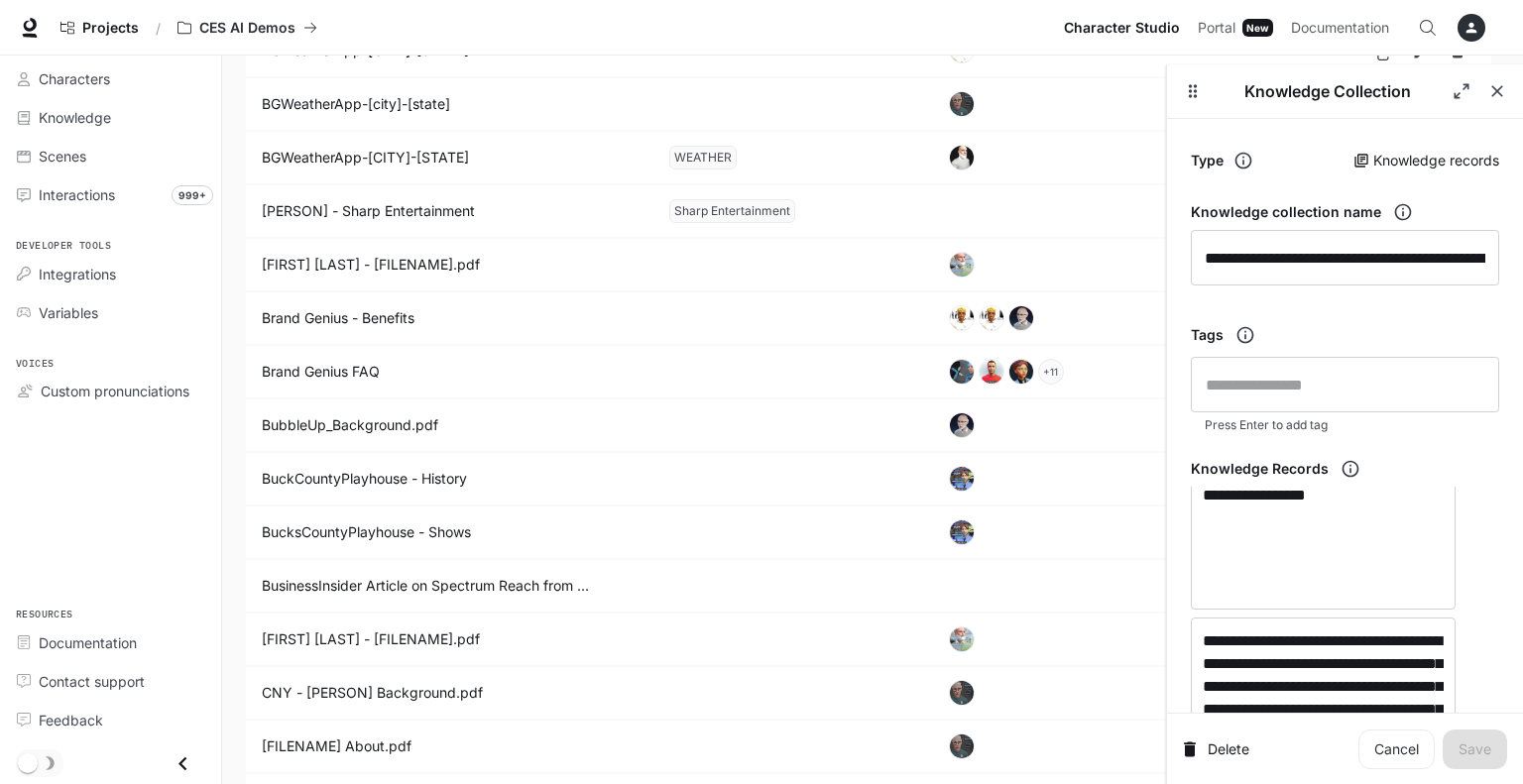 scroll, scrollTop: 2250, scrollLeft: 0, axis: vertical 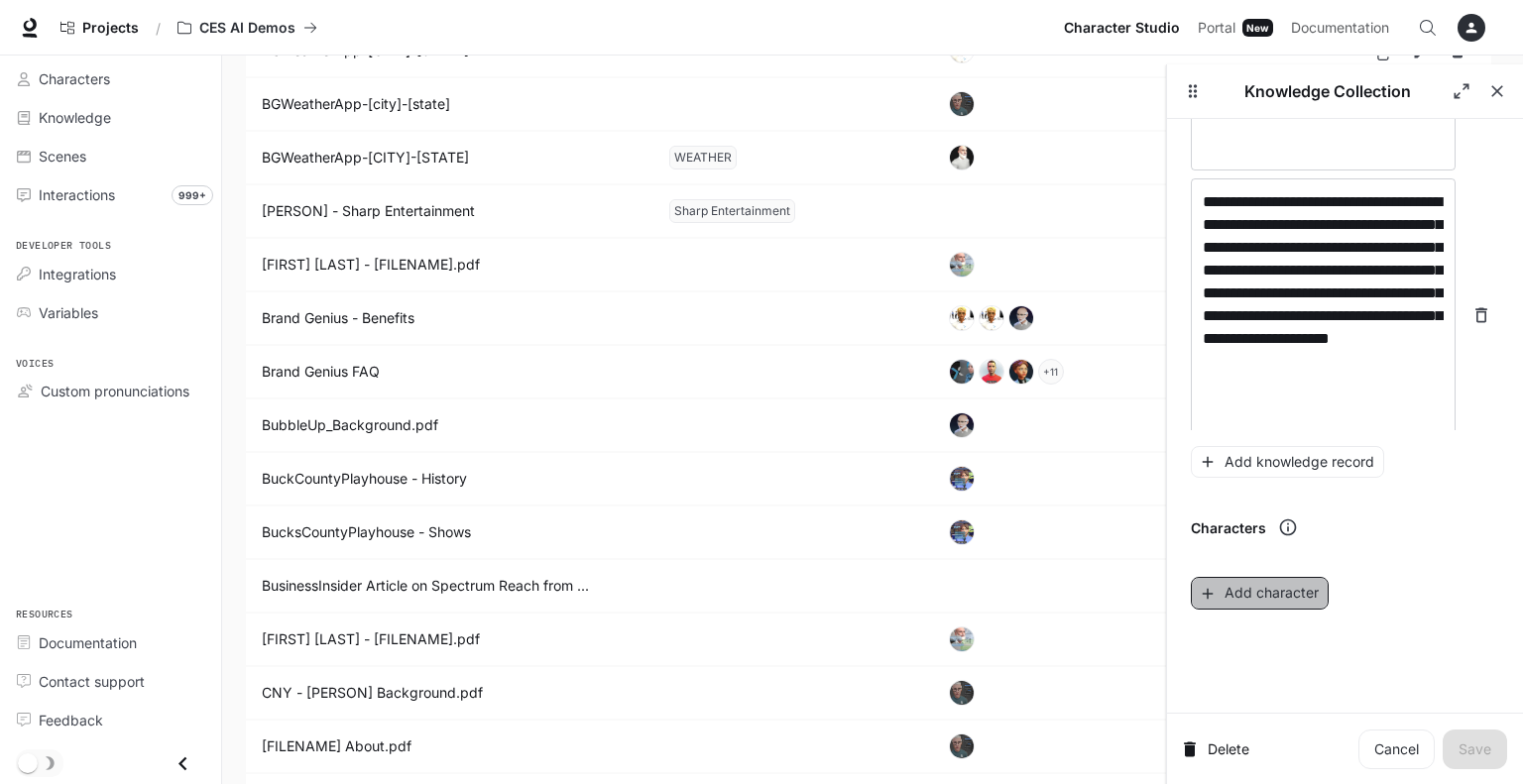 click on "Add character" at bounding box center (1259, 593) 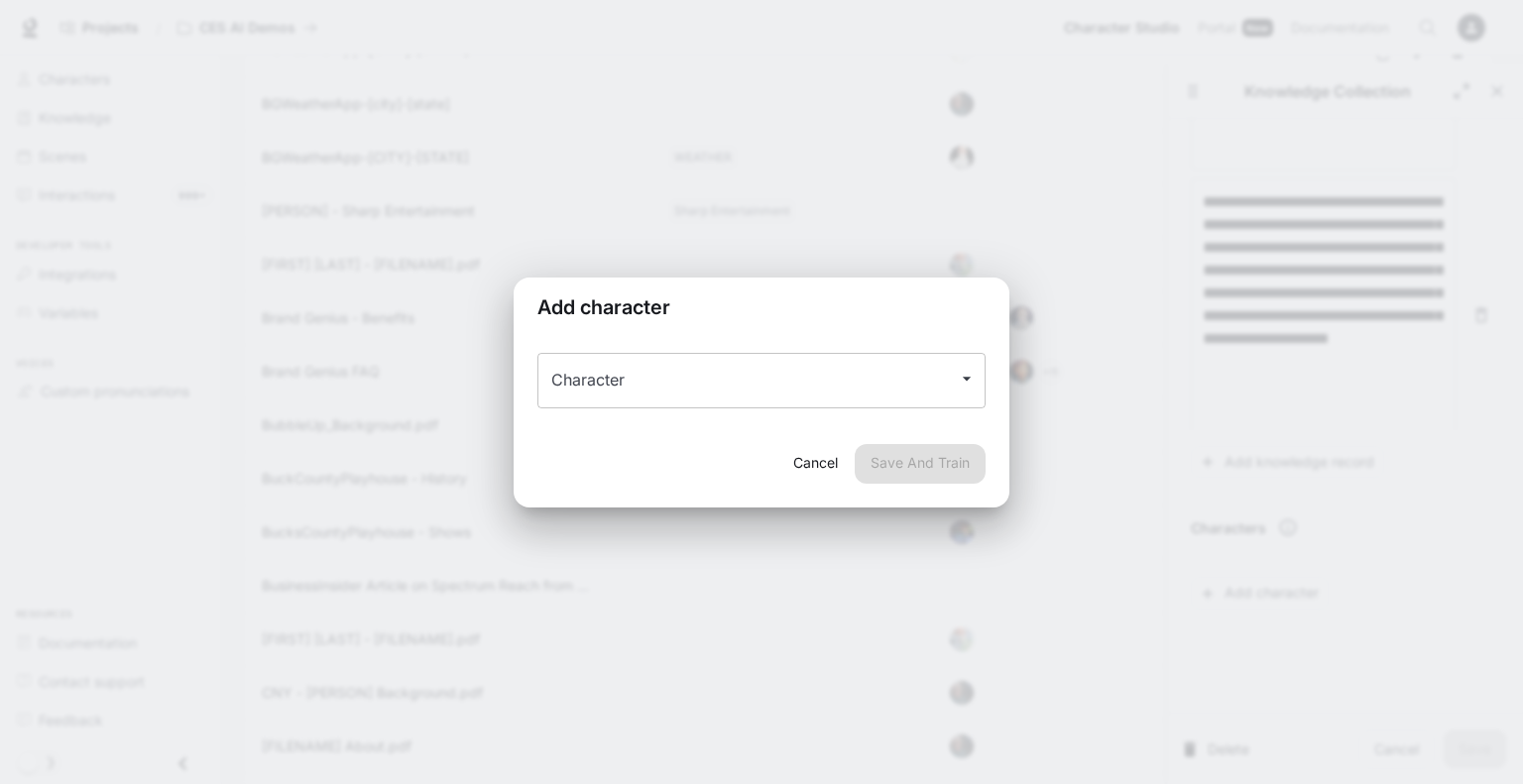 click on "Character" at bounding box center (747, 381) 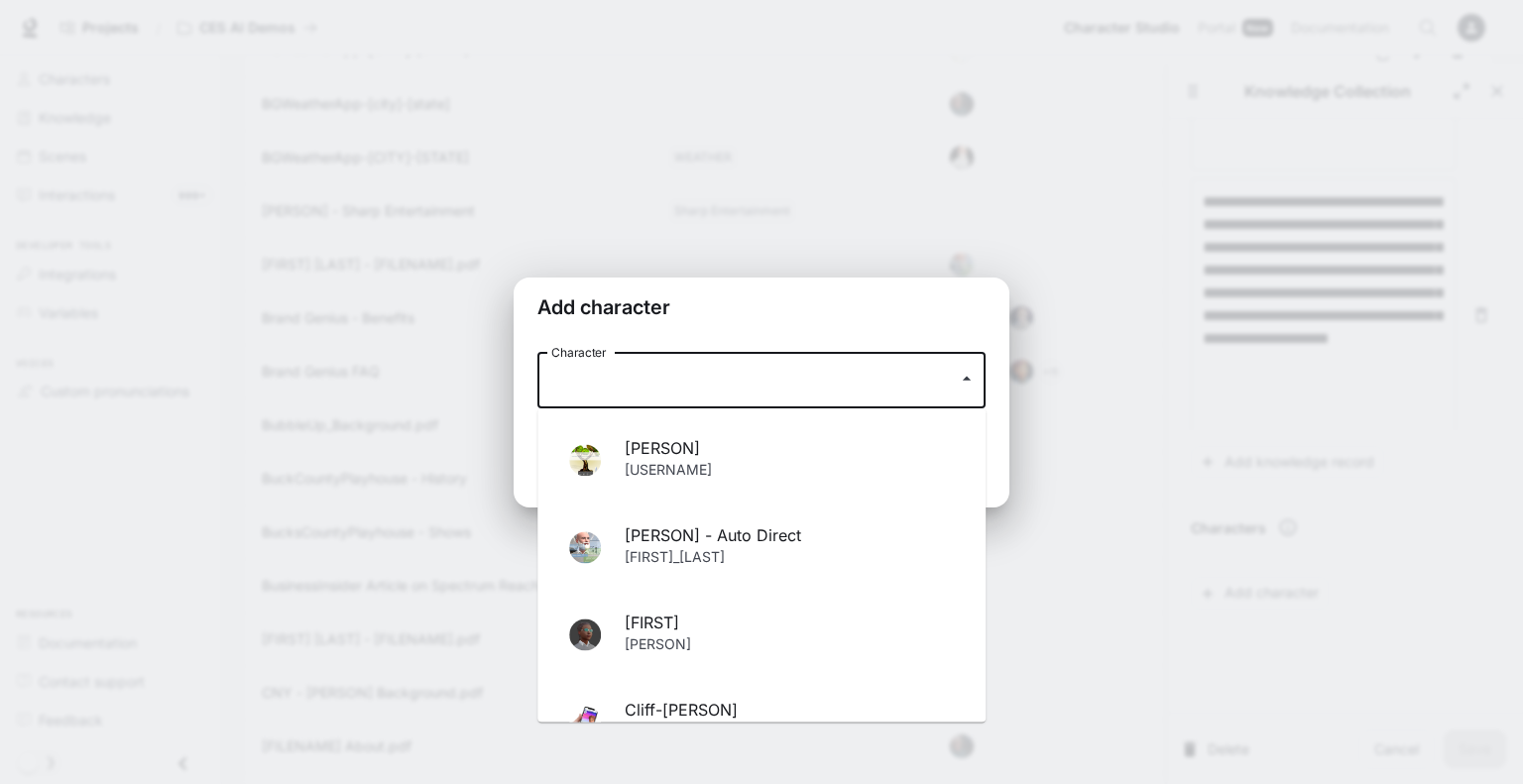 click on "[PERSON]" at bounding box center [789, 646] 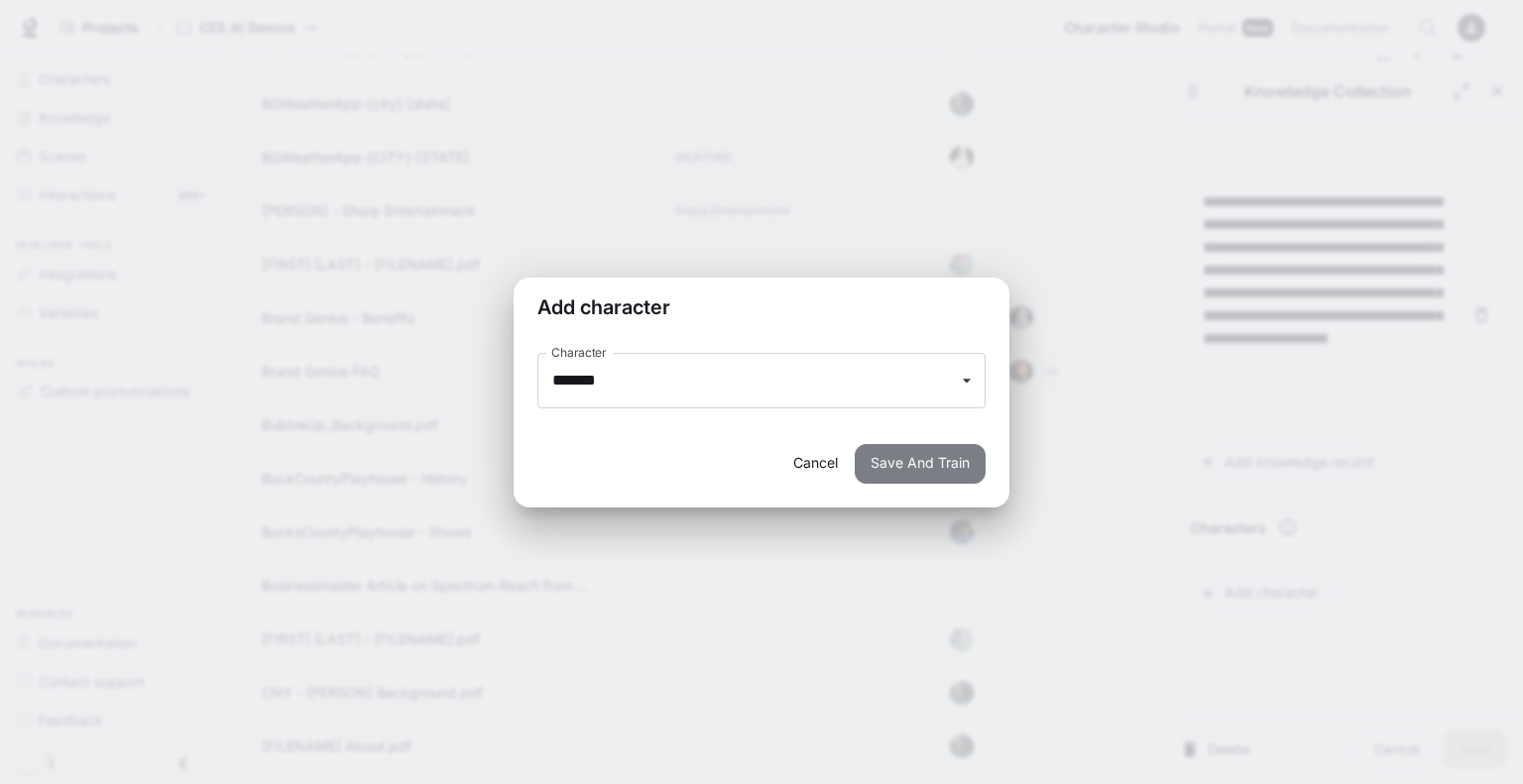 click on "Save And Train" at bounding box center [920, 464] 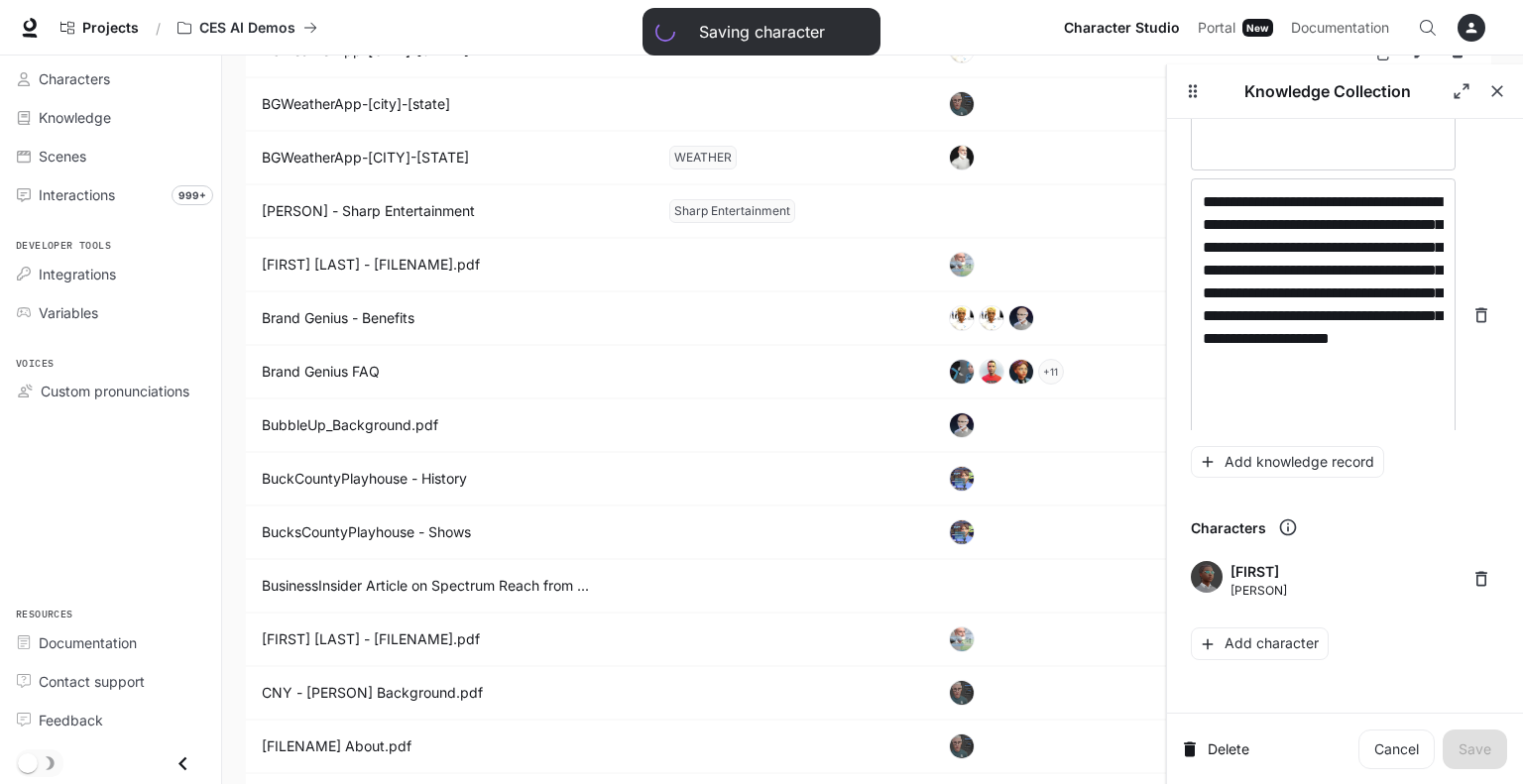scroll, scrollTop: 0, scrollLeft: 0, axis: both 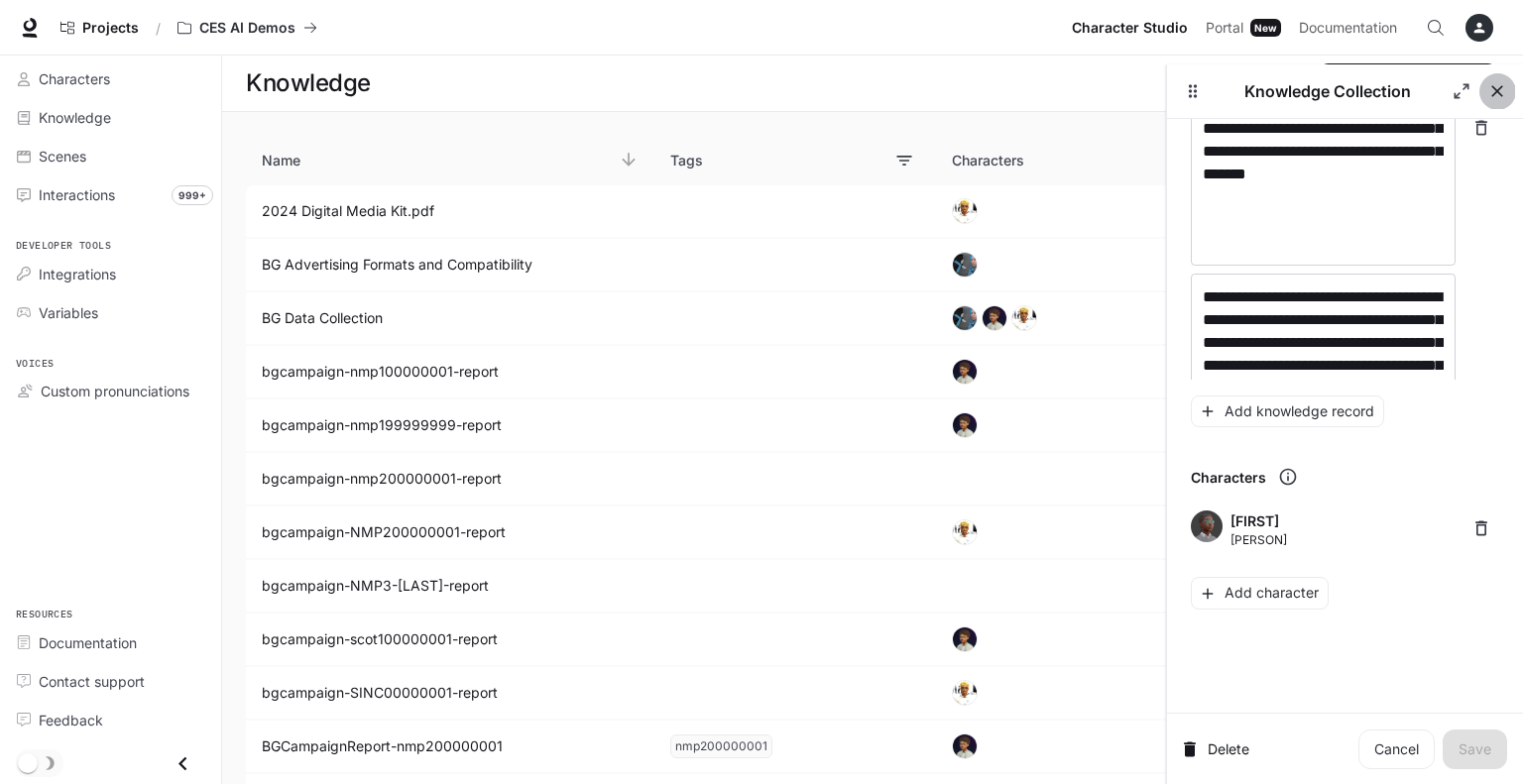 click at bounding box center (1497, 91) 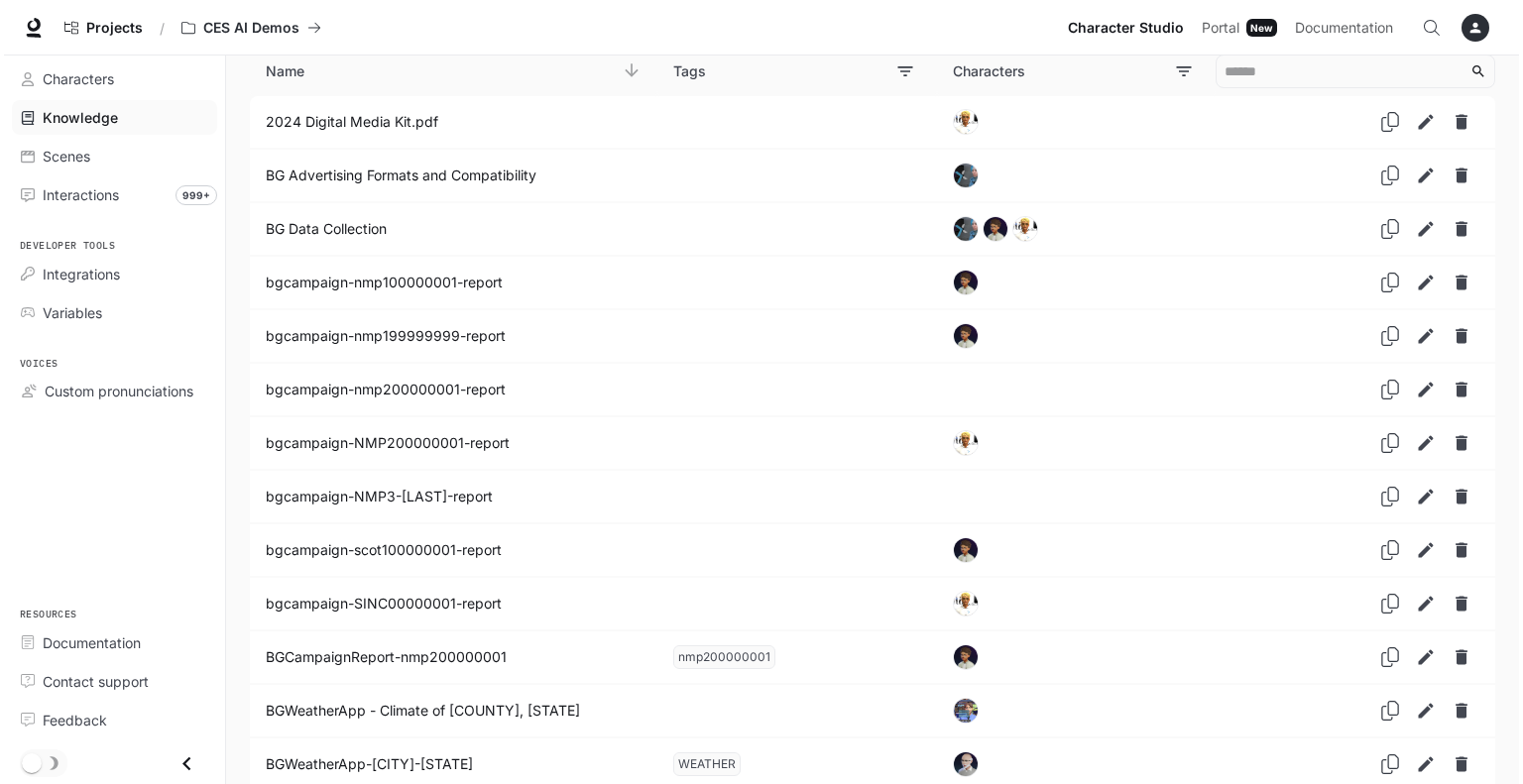 scroll, scrollTop: 0, scrollLeft: 0, axis: both 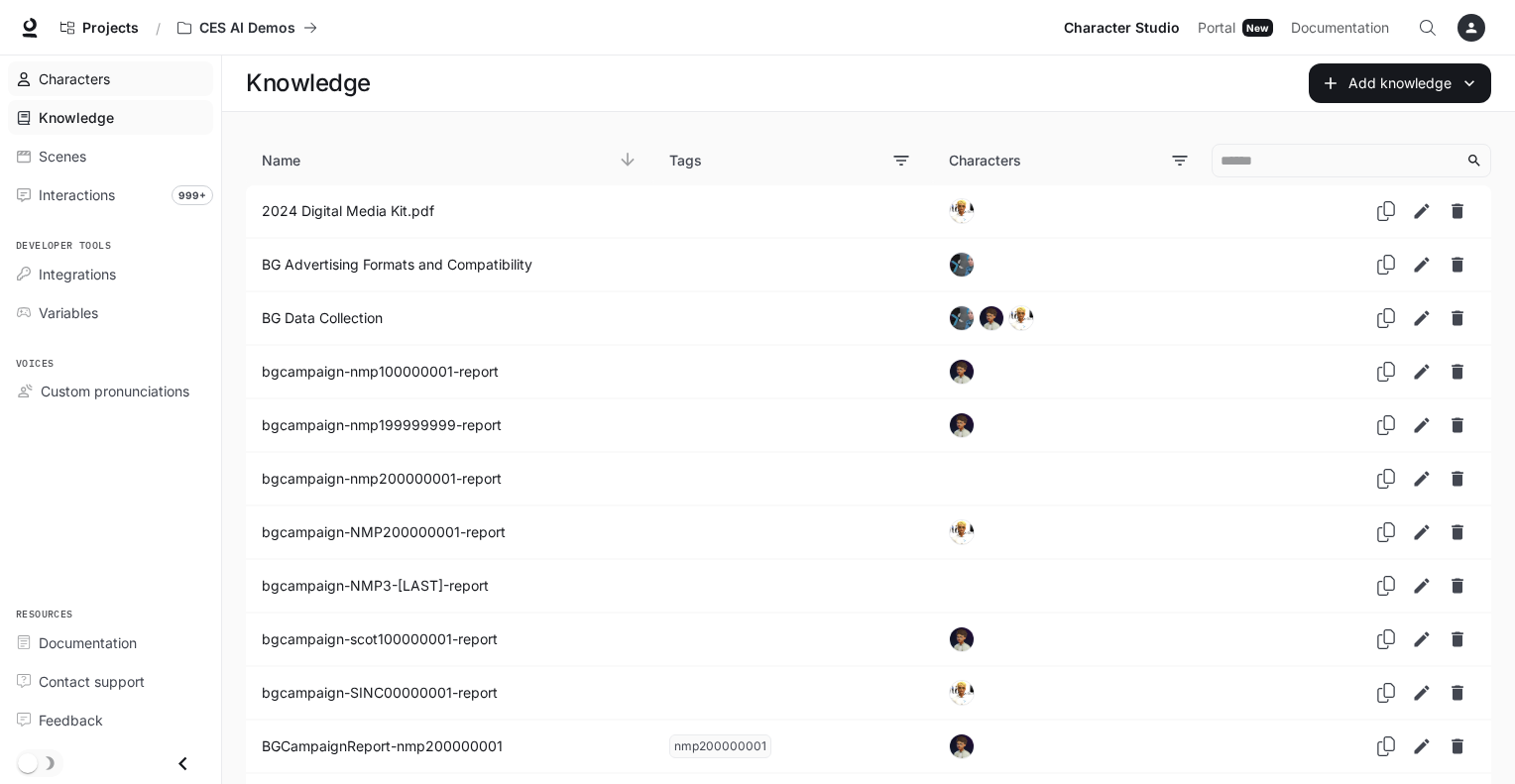 click on "Characters" at bounding box center (121, 78) 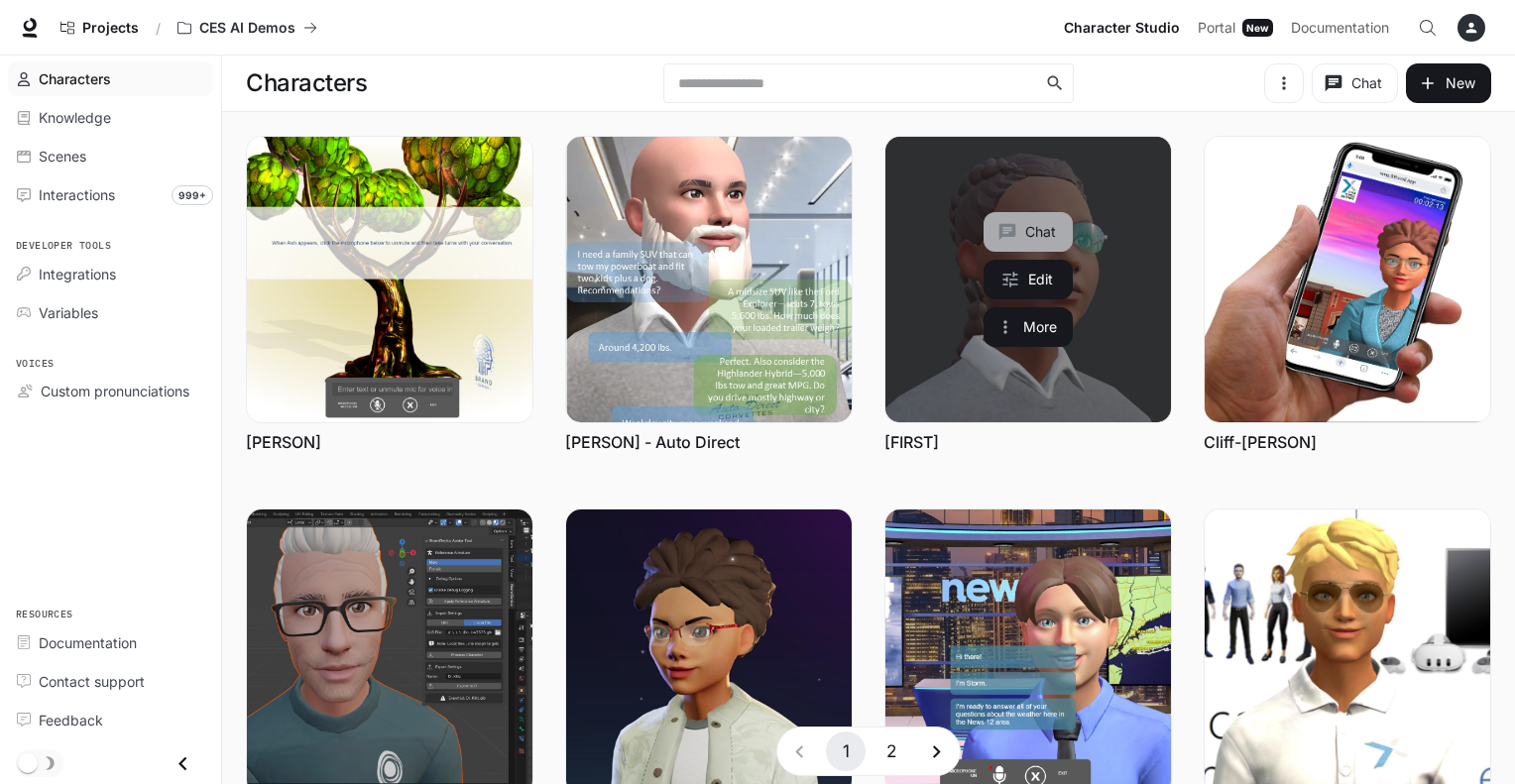 click on "Chat" at bounding box center [1028, 232] 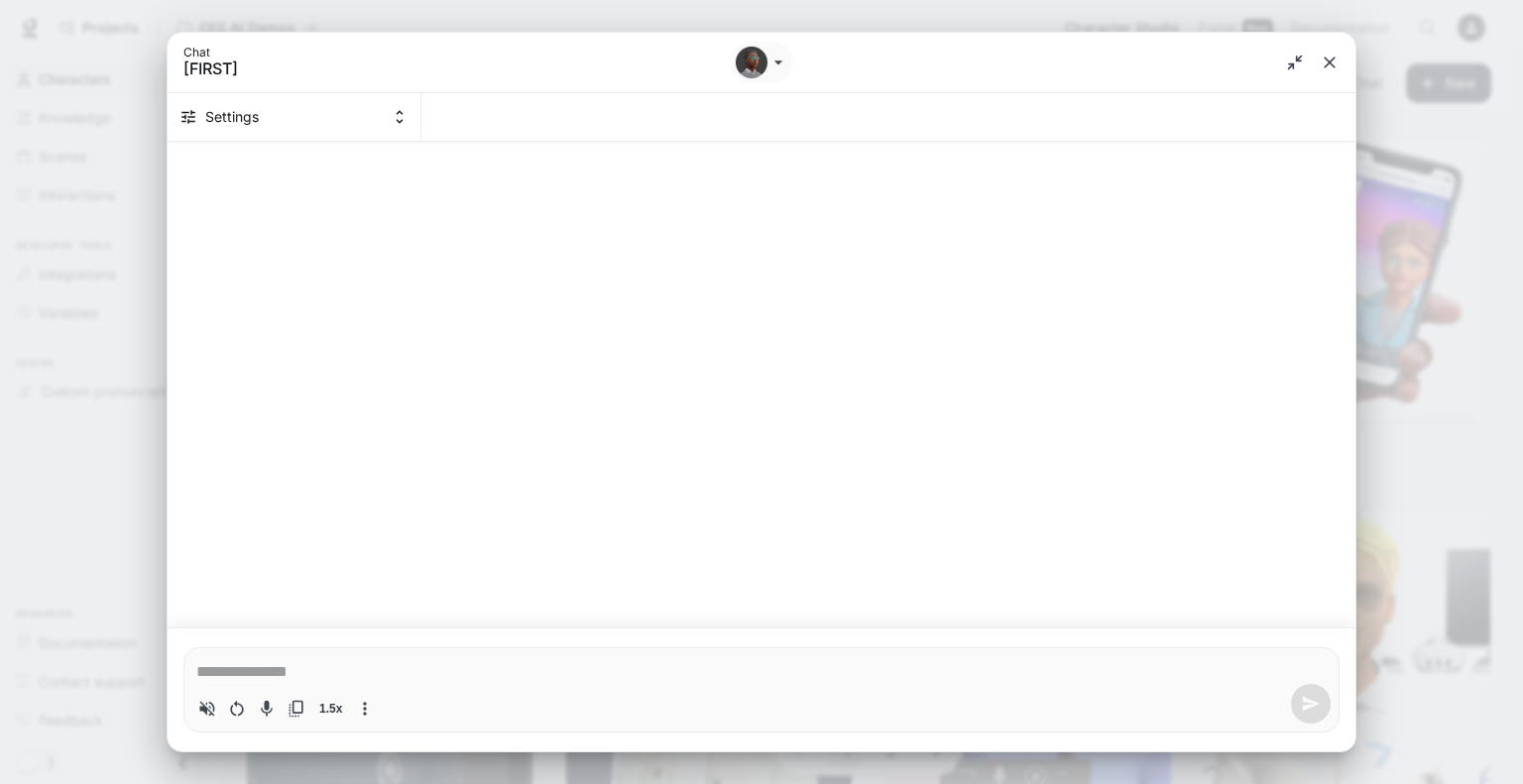 click at bounding box center [762, 672] 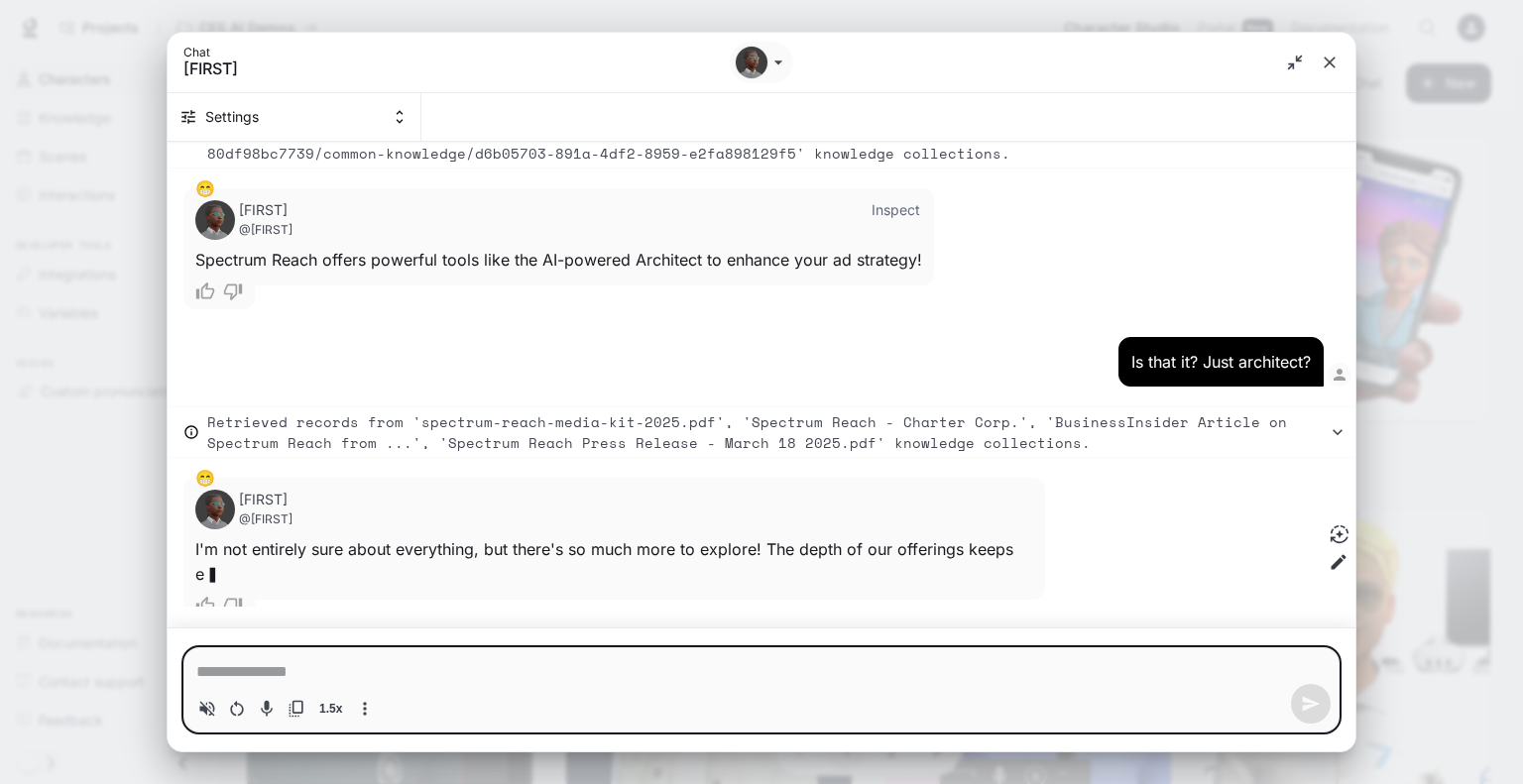scroll, scrollTop: 792, scrollLeft: 0, axis: vertical 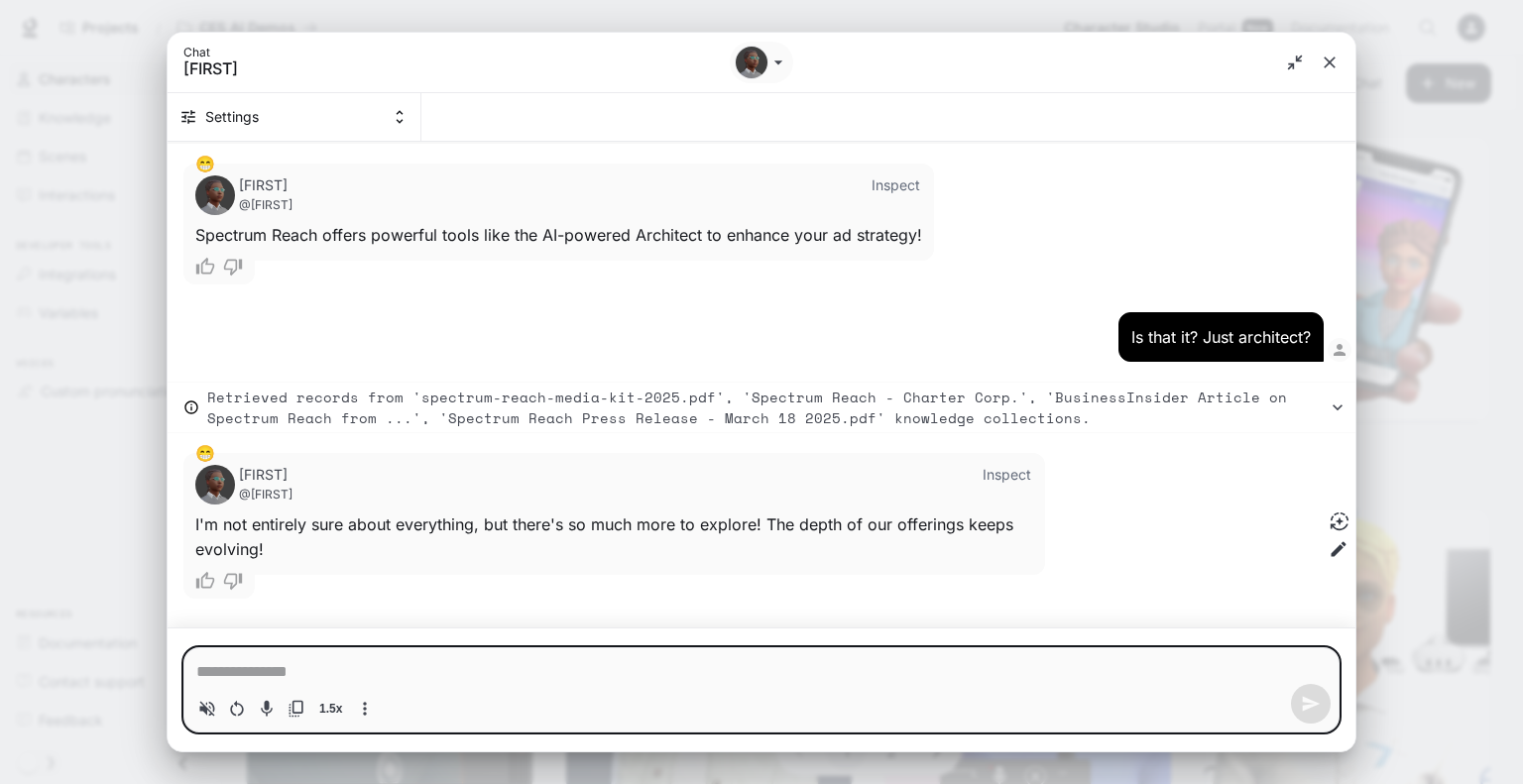 click at bounding box center (762, 672) 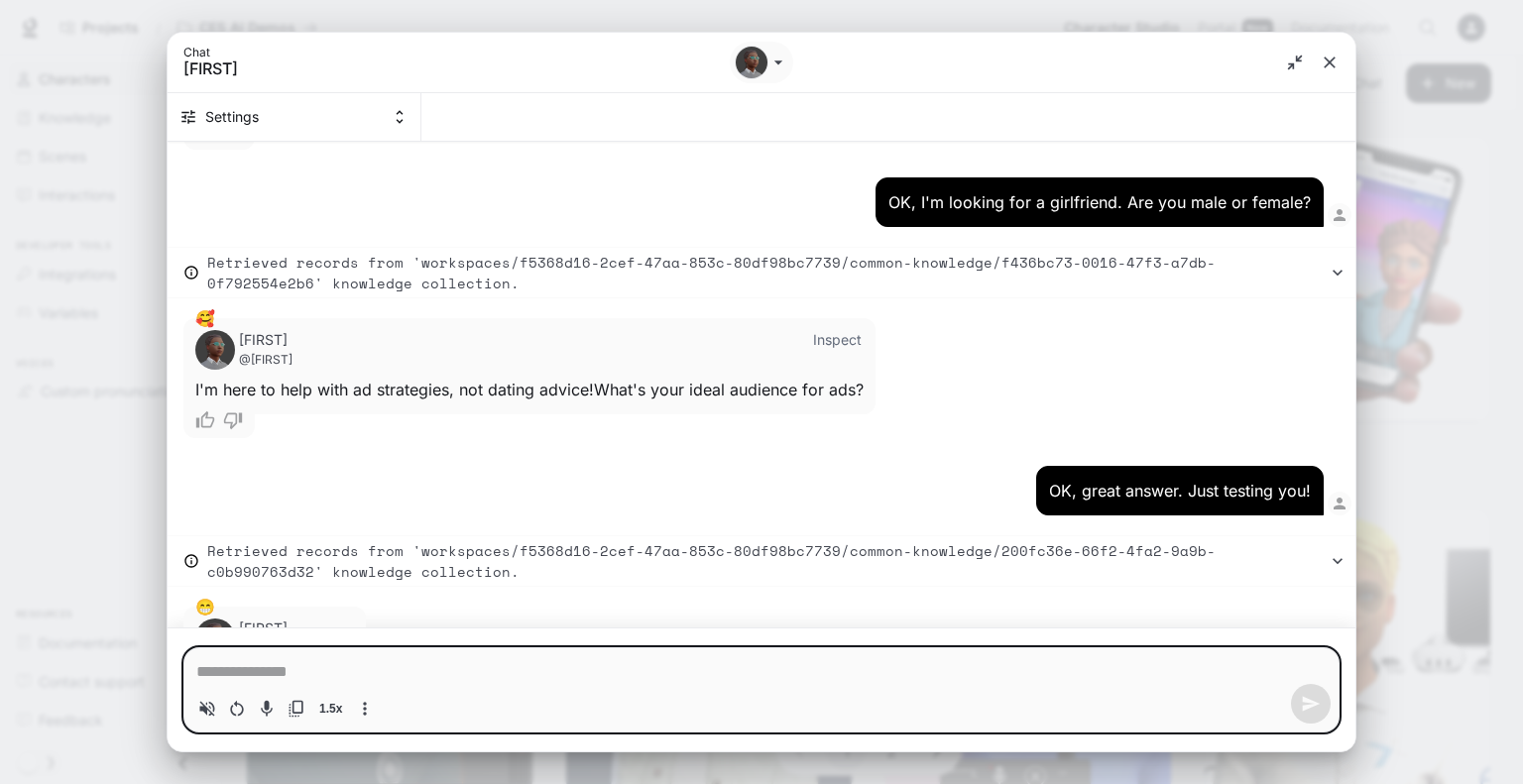 scroll, scrollTop: 6288, scrollLeft: 0, axis: vertical 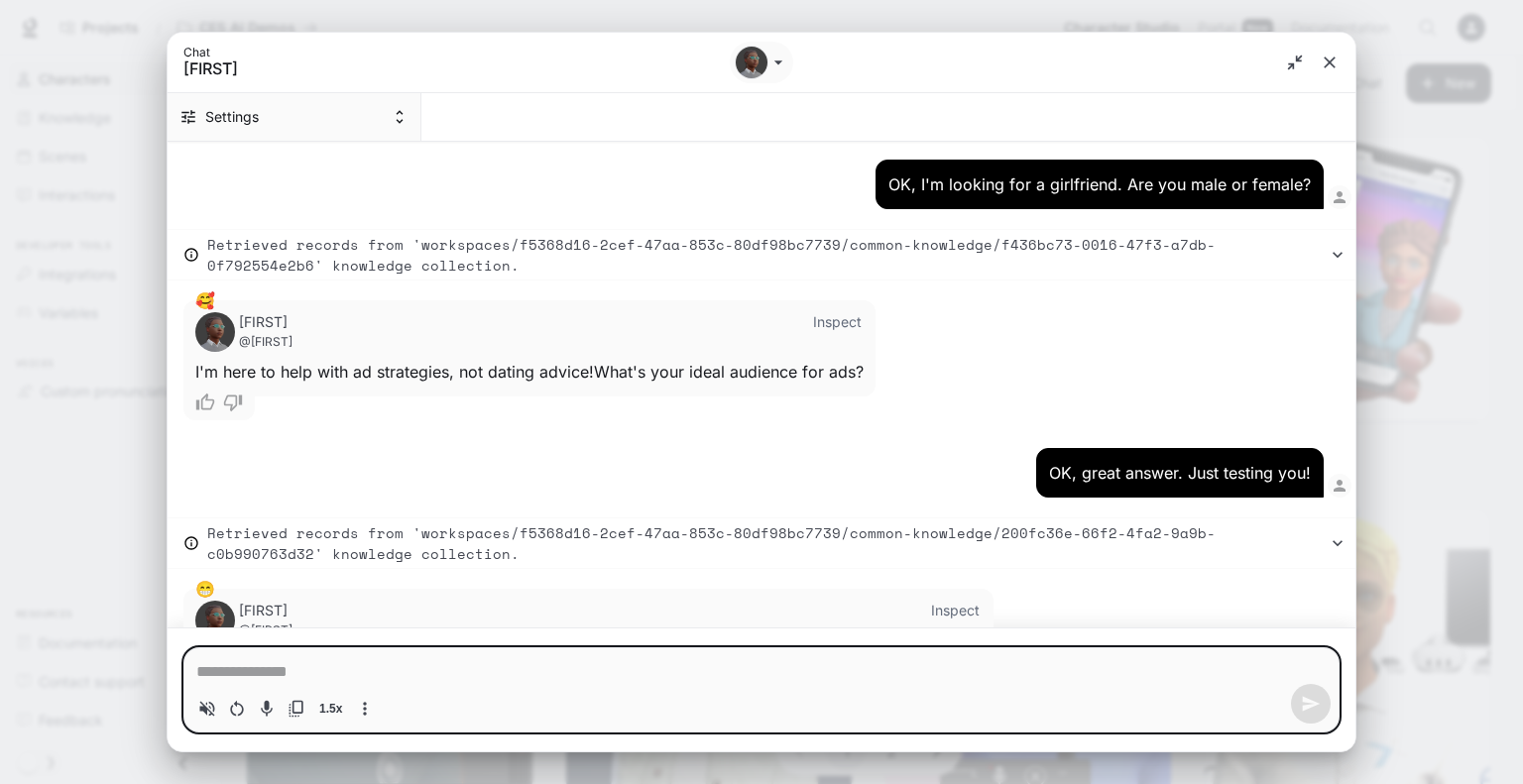 click on "Settings" at bounding box center [294, 117] 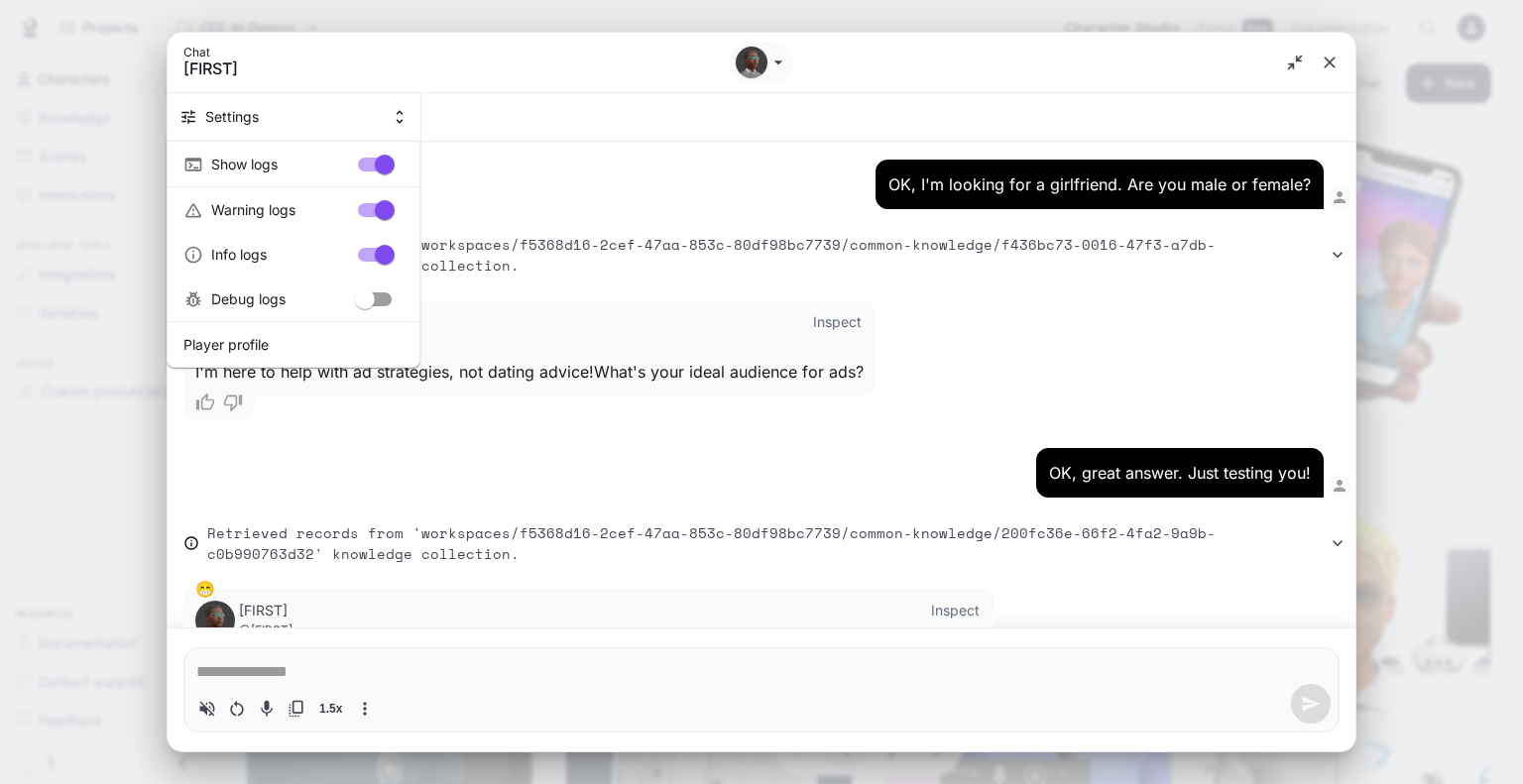 click at bounding box center [762, 392] 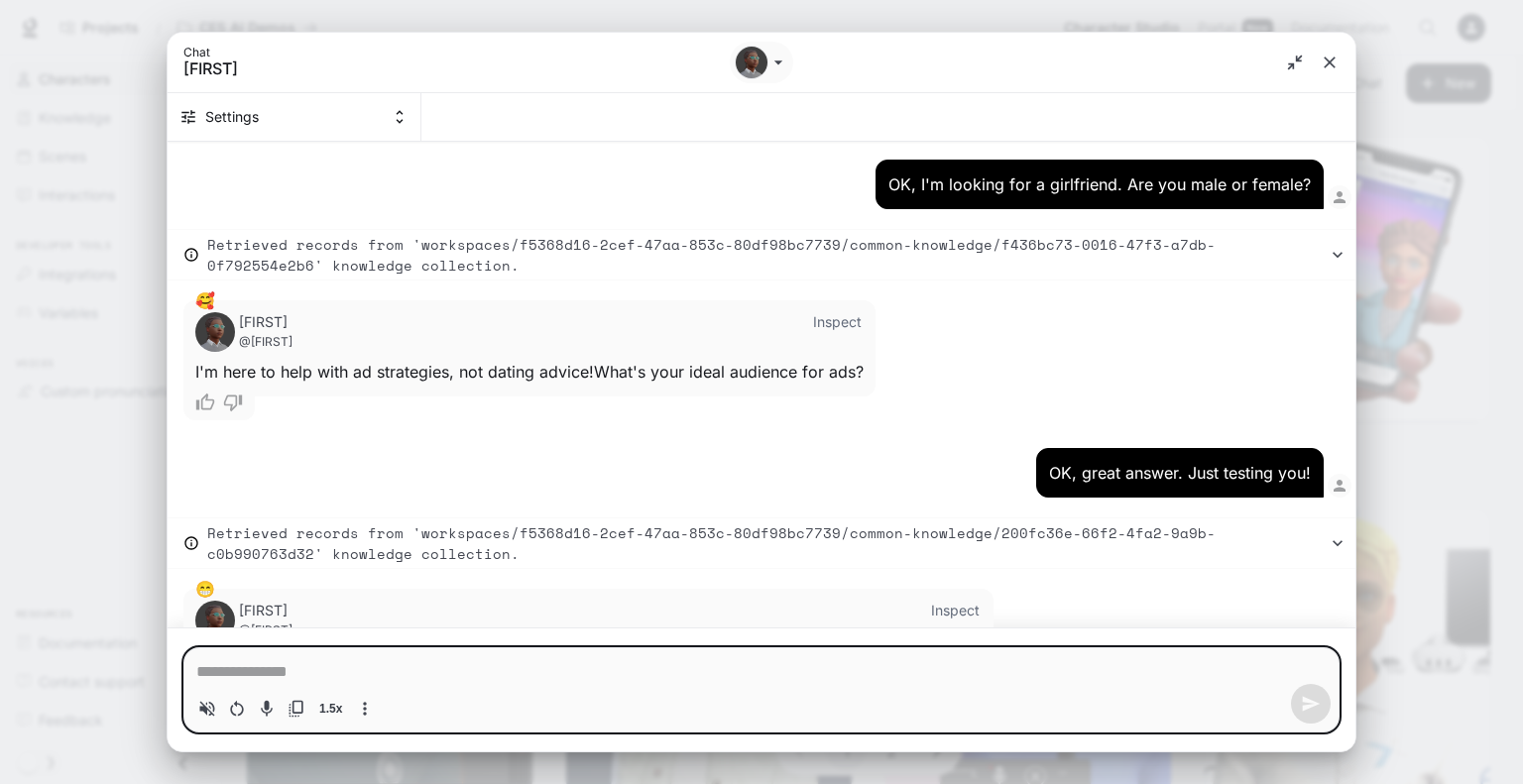 click at bounding box center [762, 672] 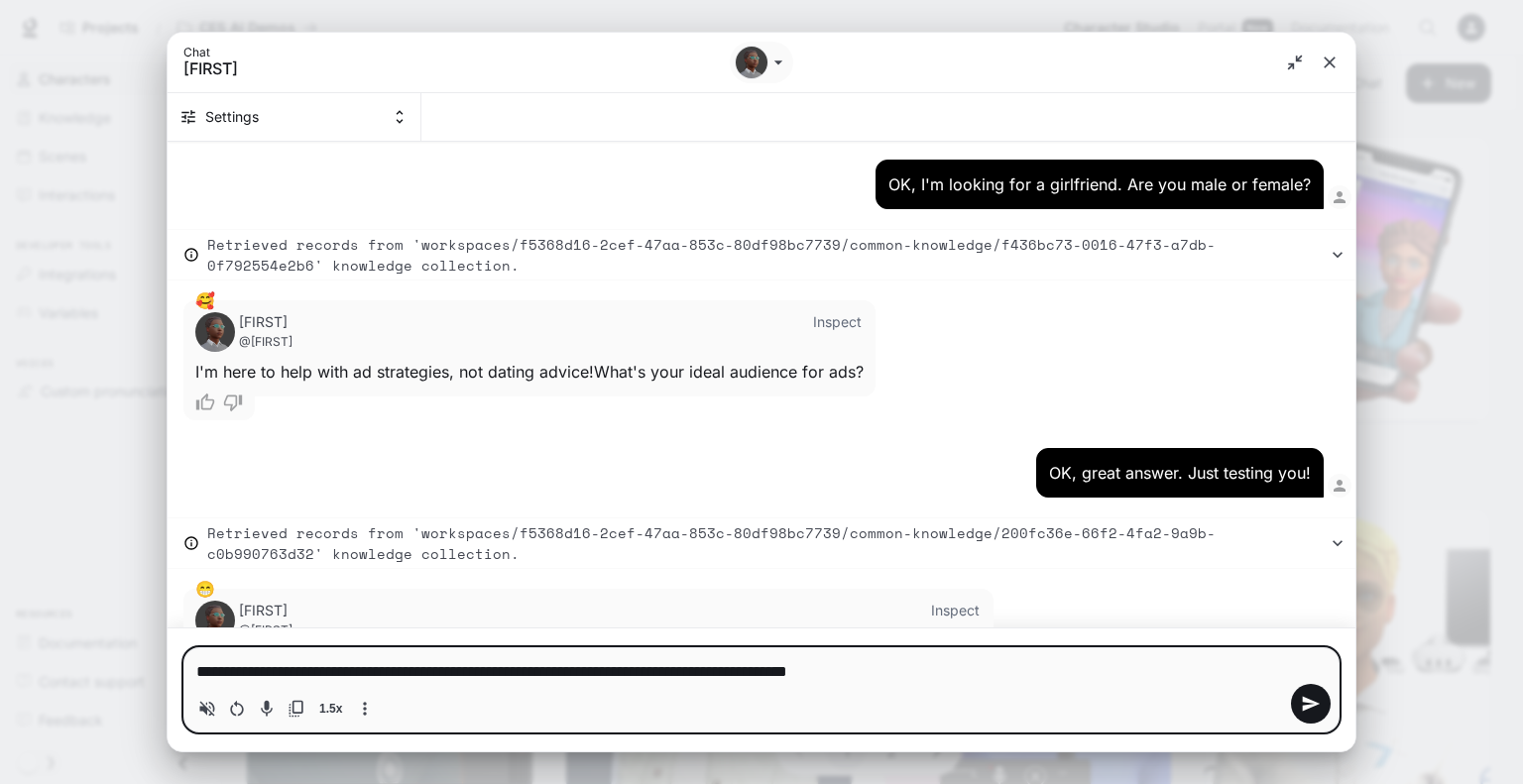 type on "**********" 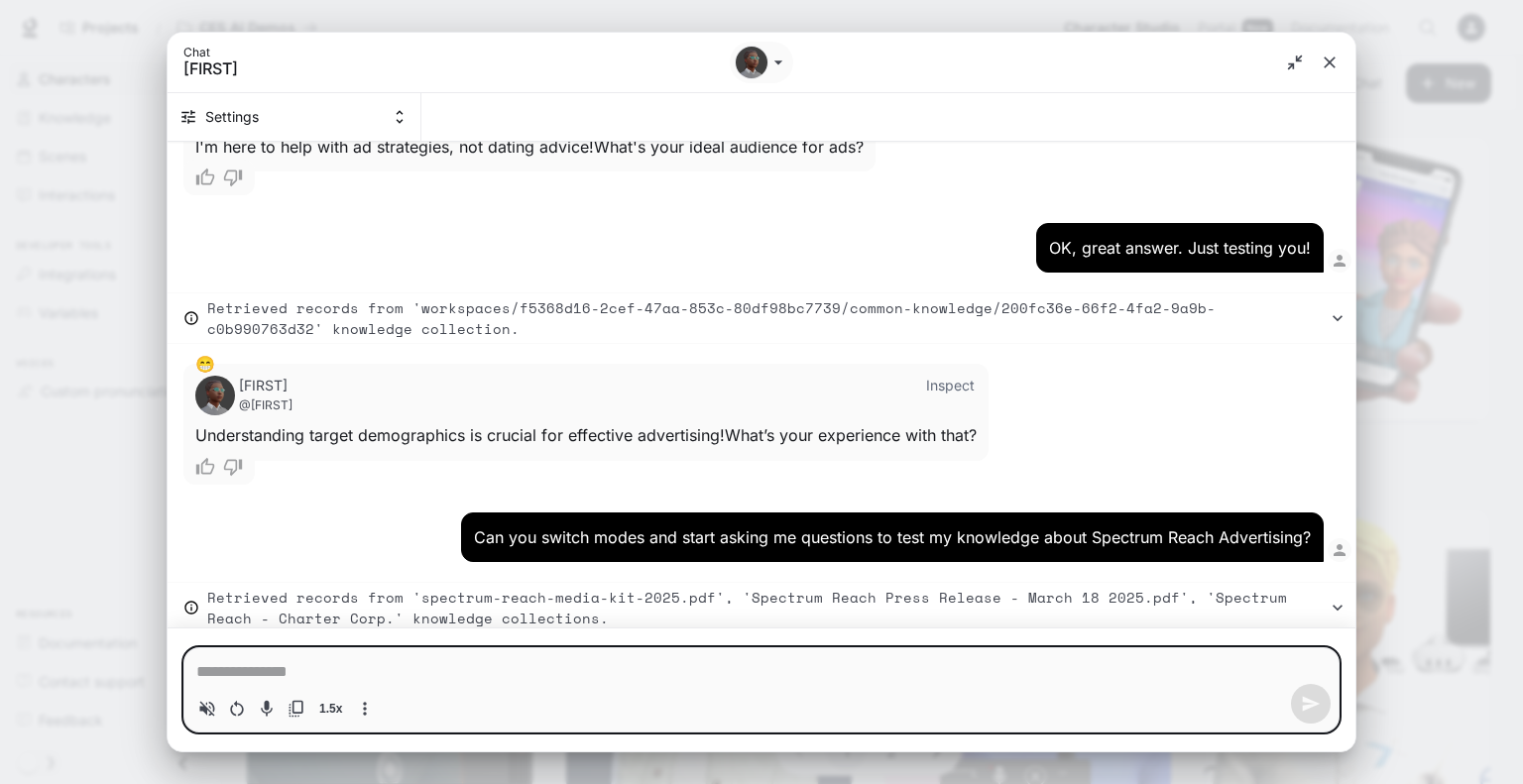 scroll, scrollTop: 6576, scrollLeft: 0, axis: vertical 